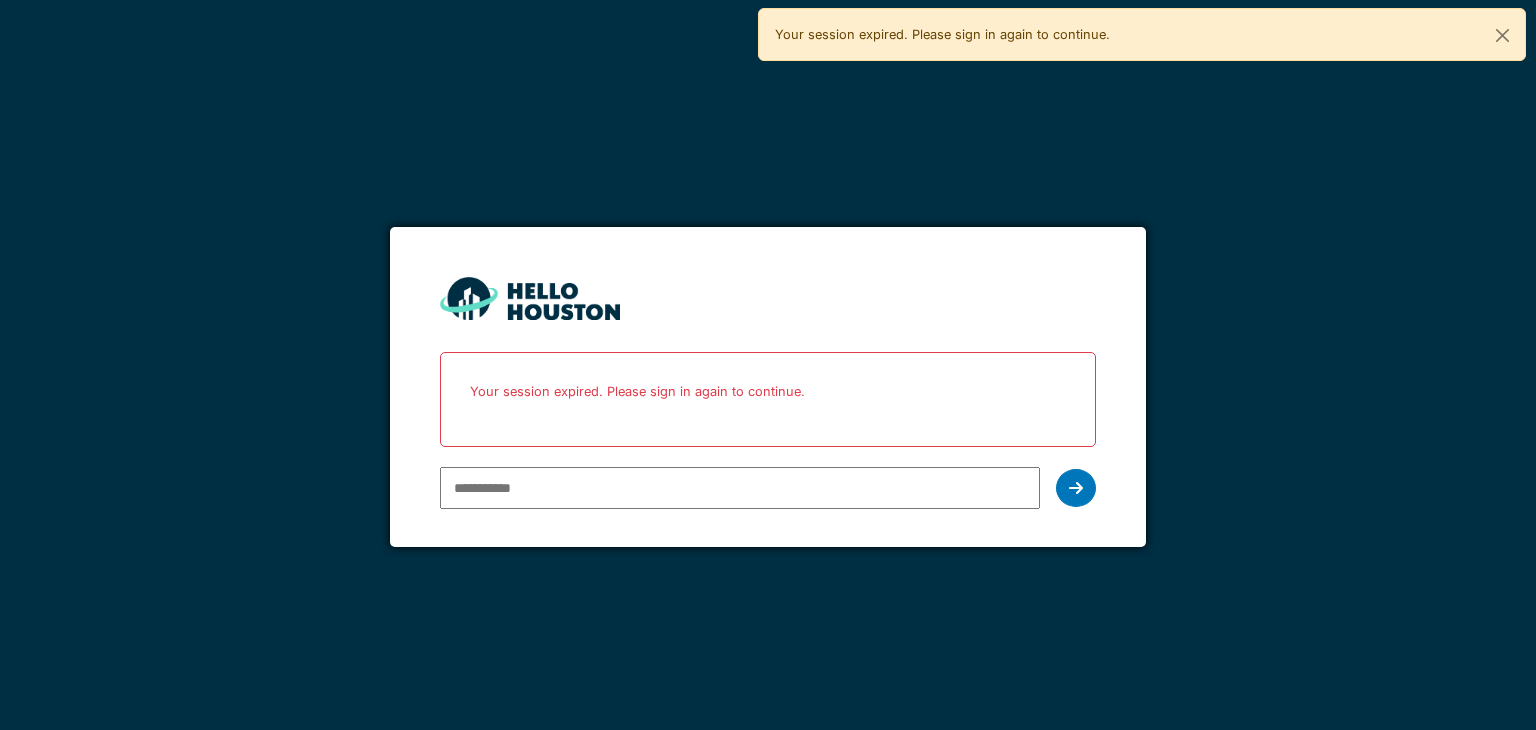 scroll, scrollTop: 0, scrollLeft: 0, axis: both 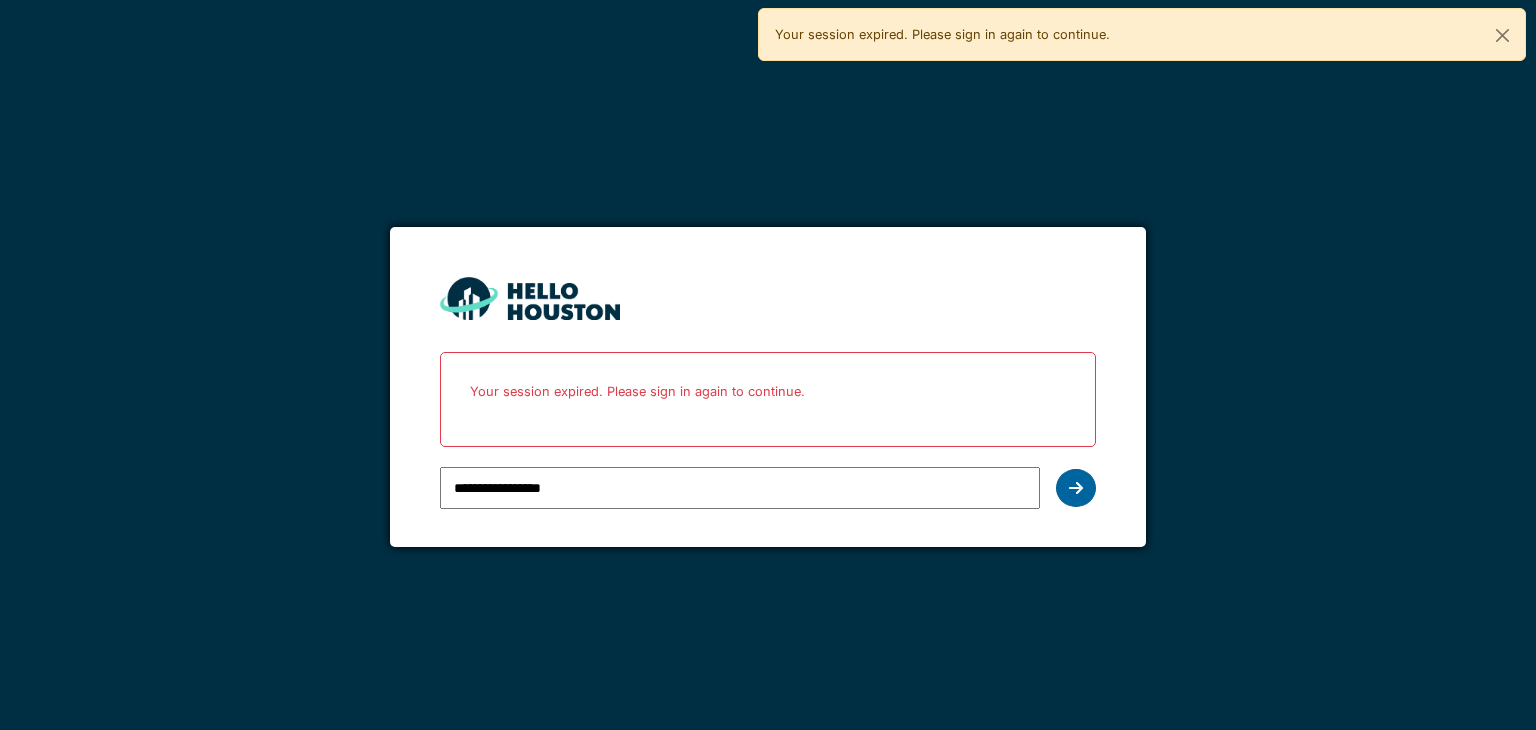 click at bounding box center [1076, 488] 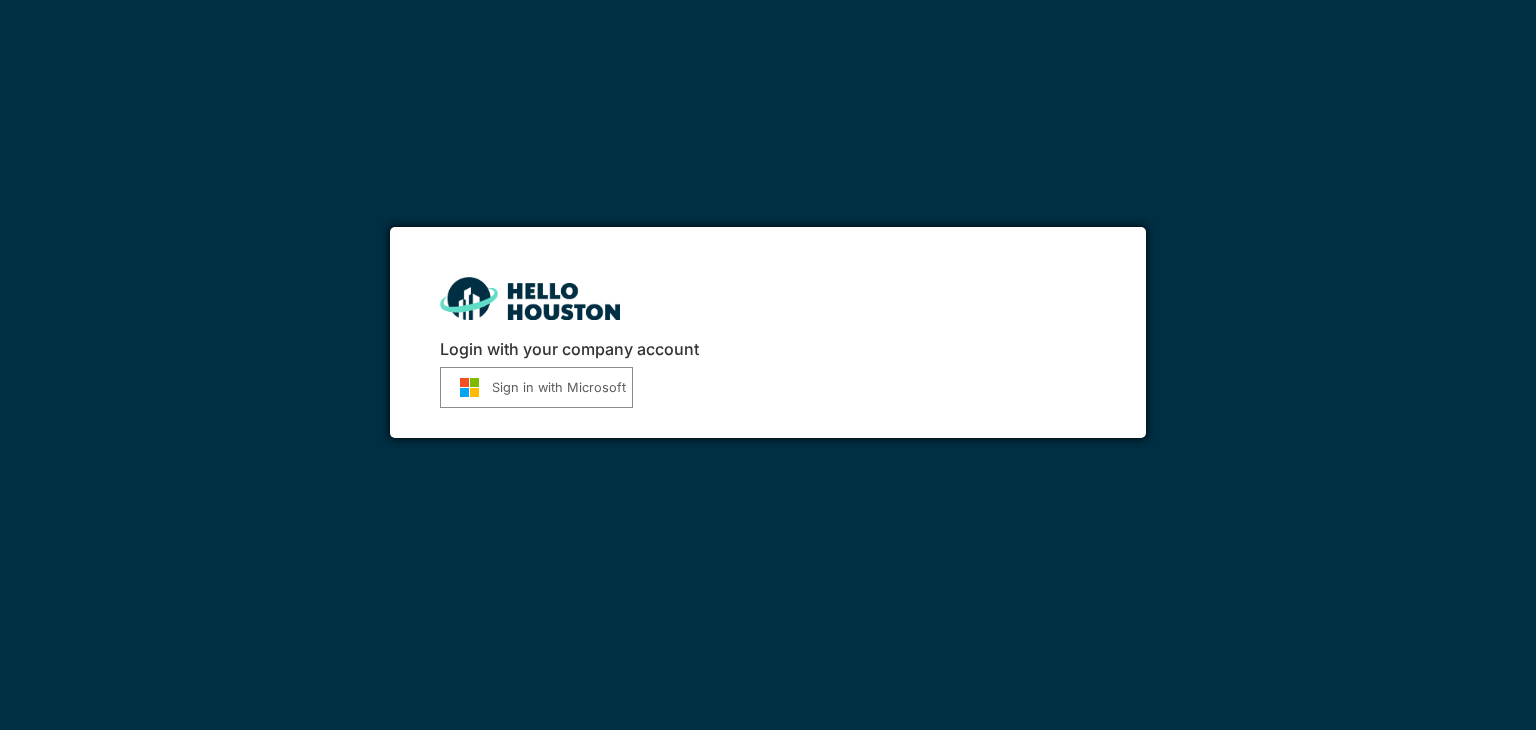scroll, scrollTop: 0, scrollLeft: 0, axis: both 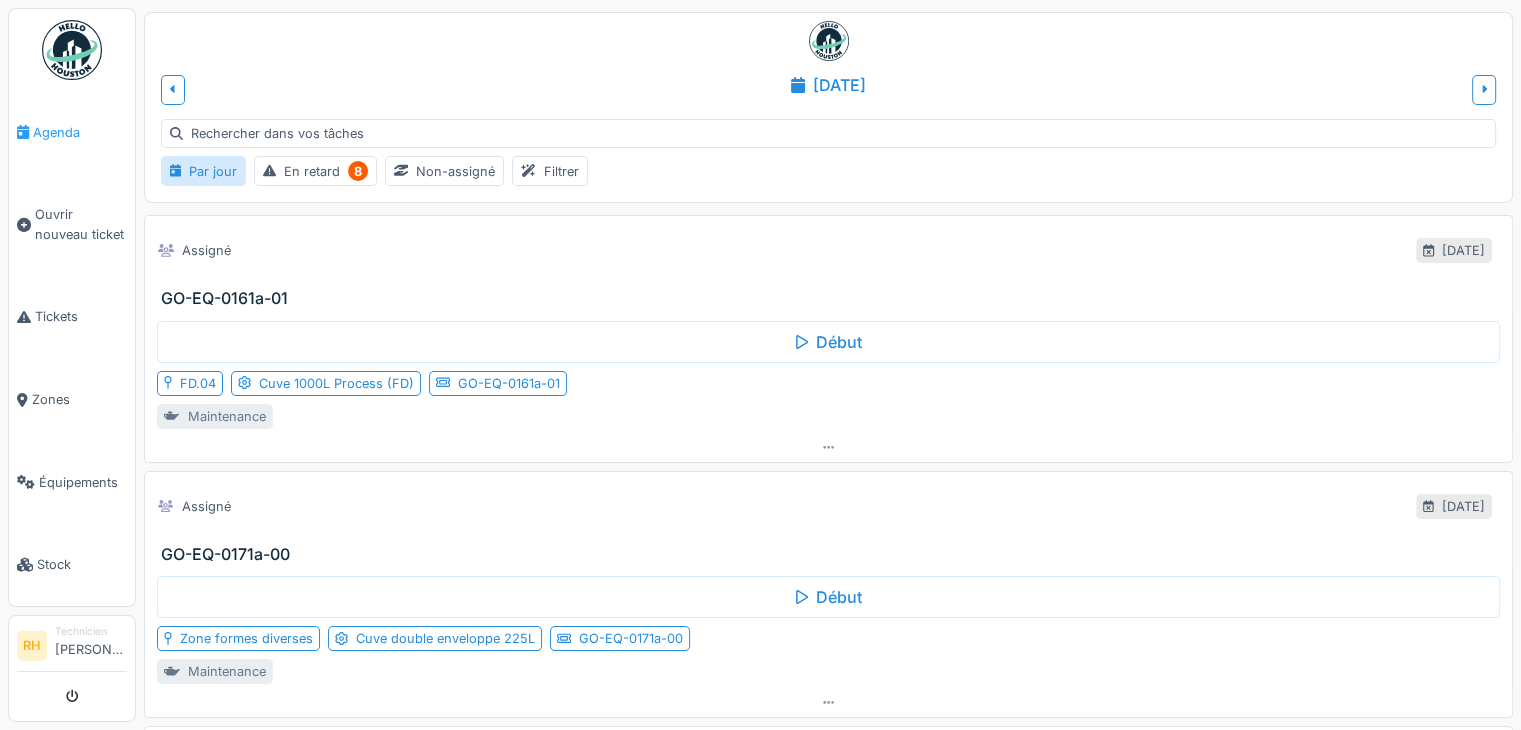 click on "Agenda" at bounding box center (80, 132) 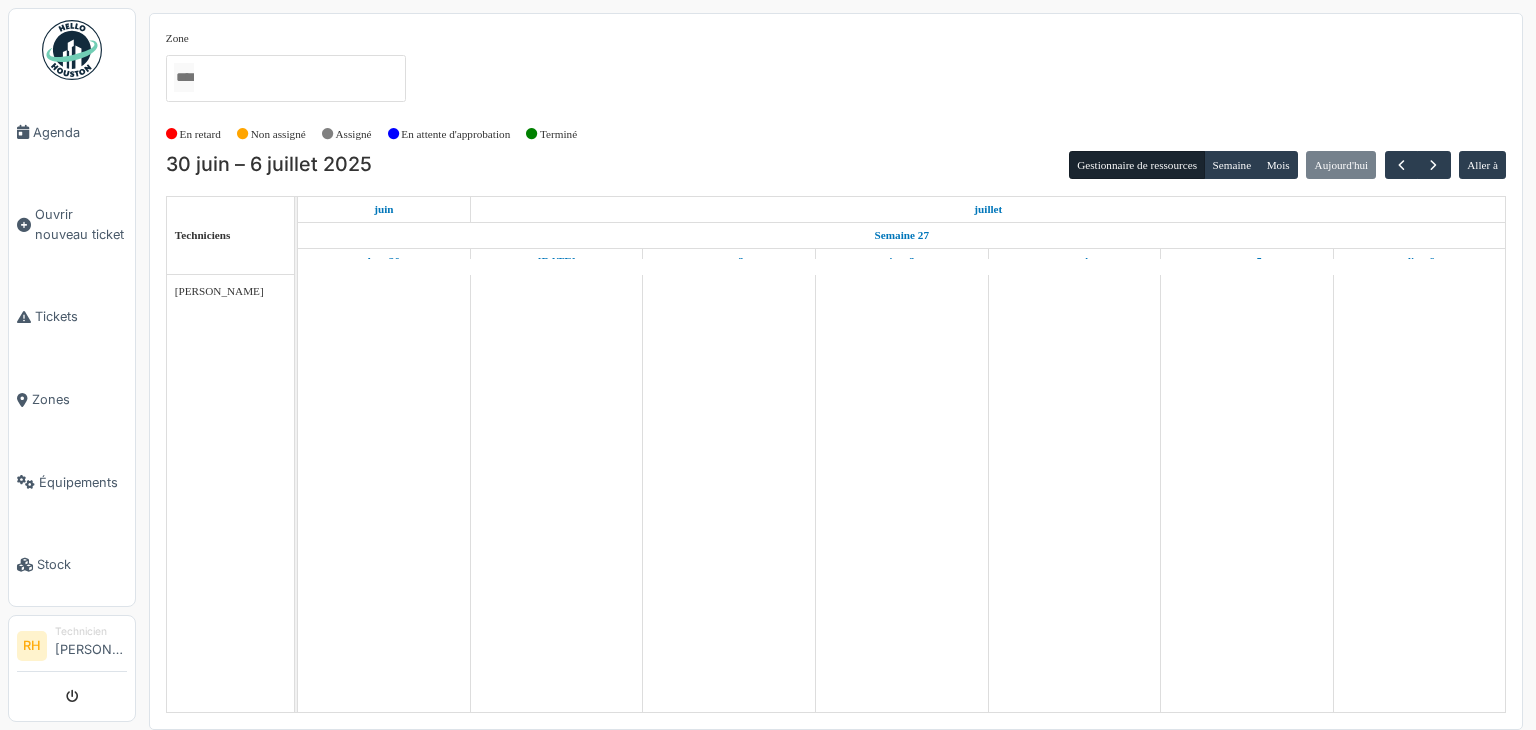 scroll, scrollTop: 0, scrollLeft: 0, axis: both 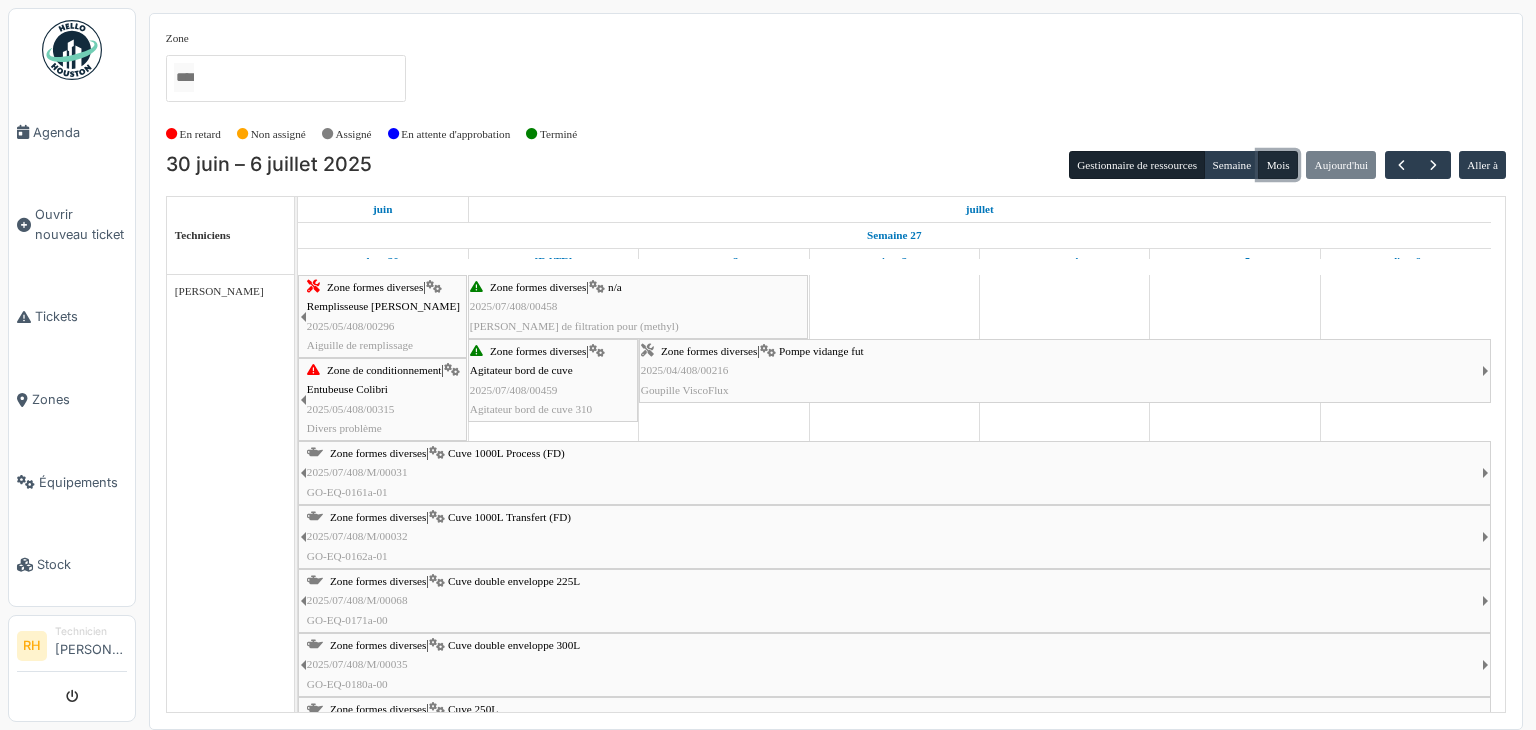 click on "Mois" at bounding box center [1278, 165] 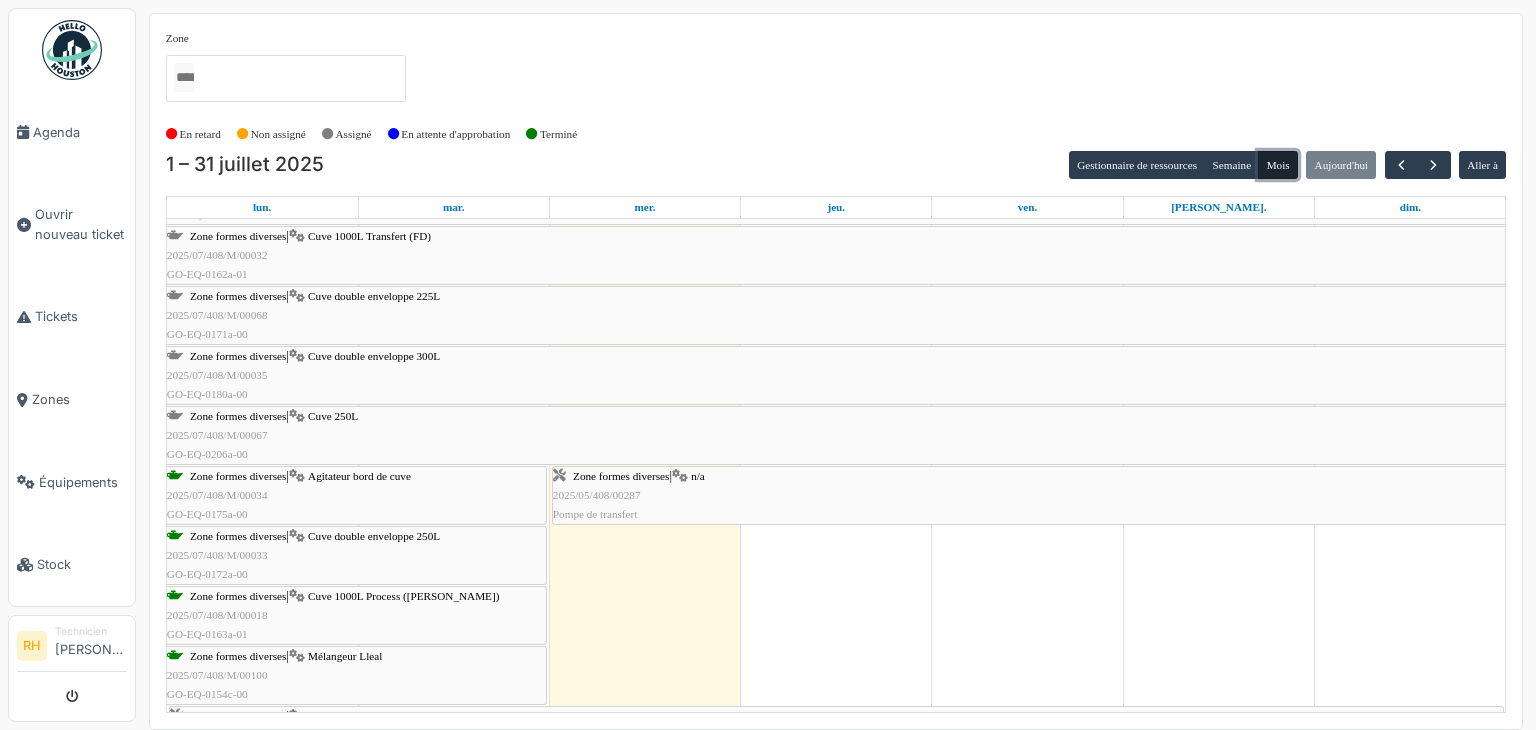 scroll, scrollTop: 100, scrollLeft: 0, axis: vertical 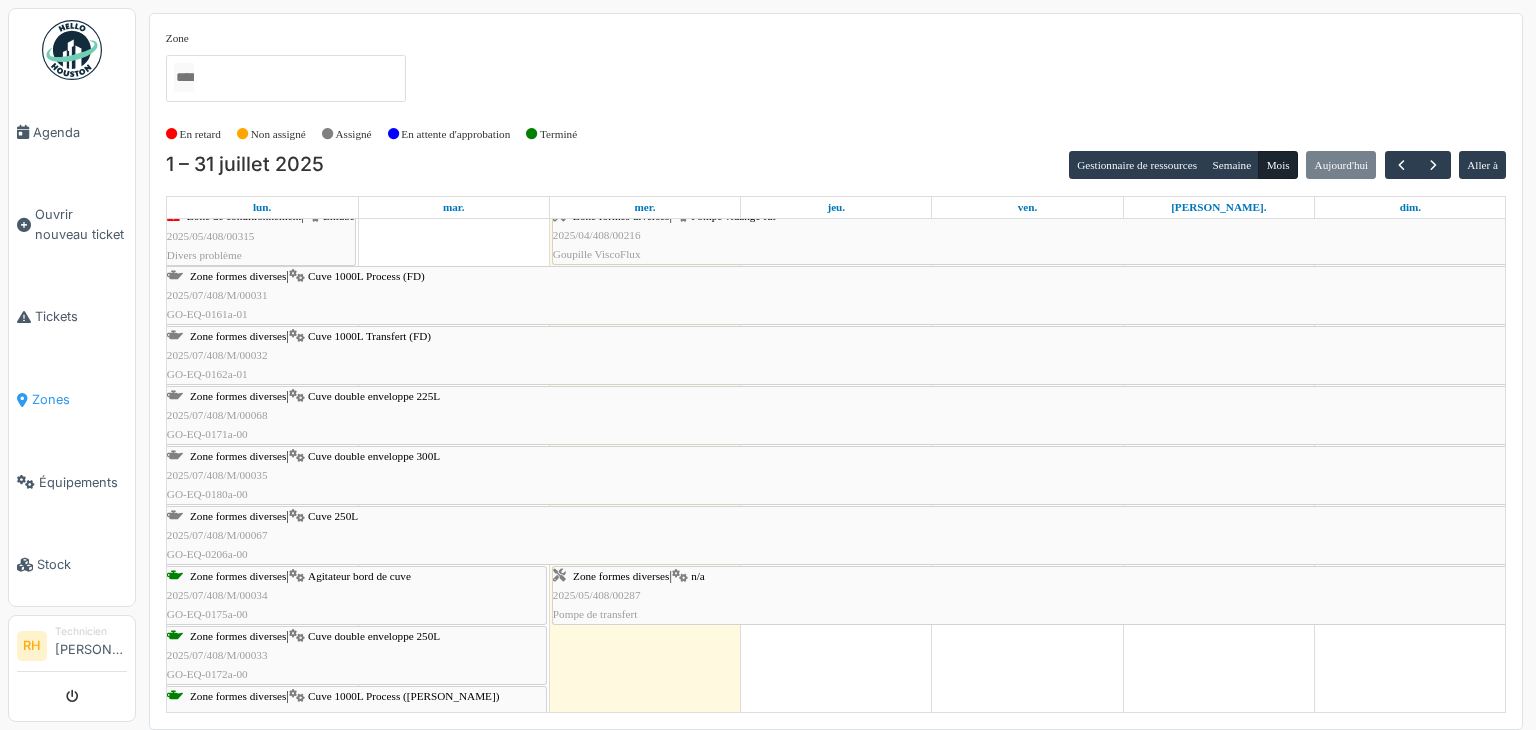click on "Zones" at bounding box center (72, 399) 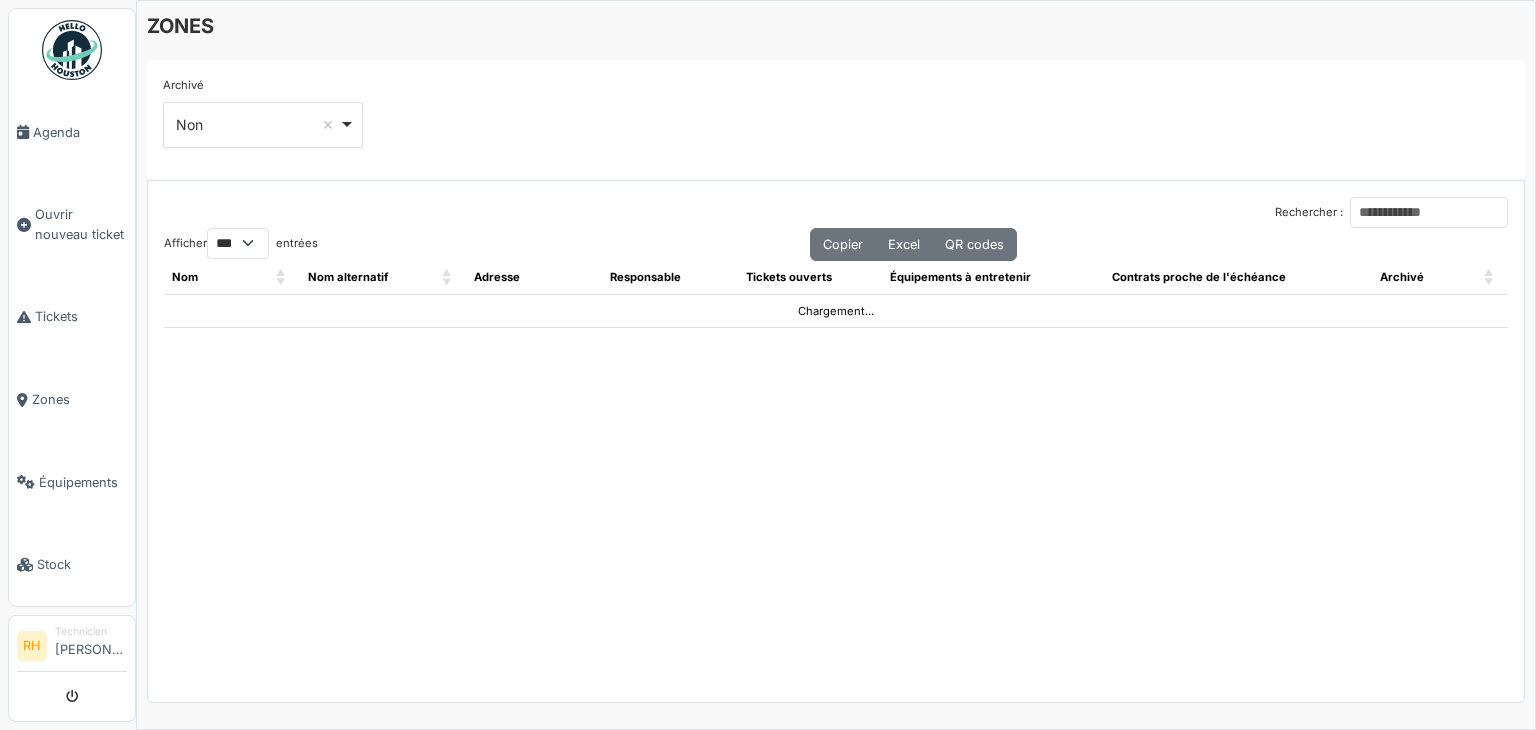 select on "***" 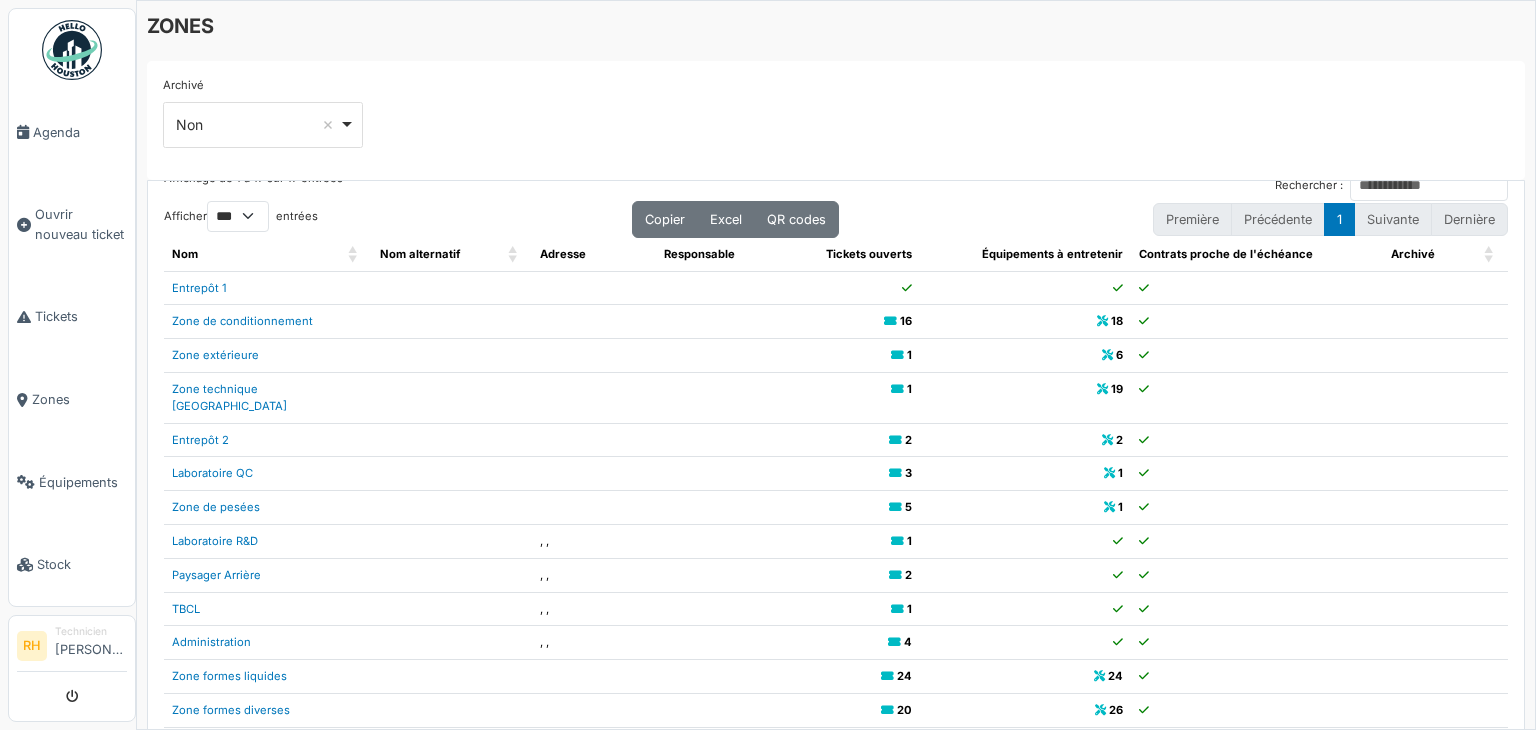 scroll, scrollTop: 40, scrollLeft: 0, axis: vertical 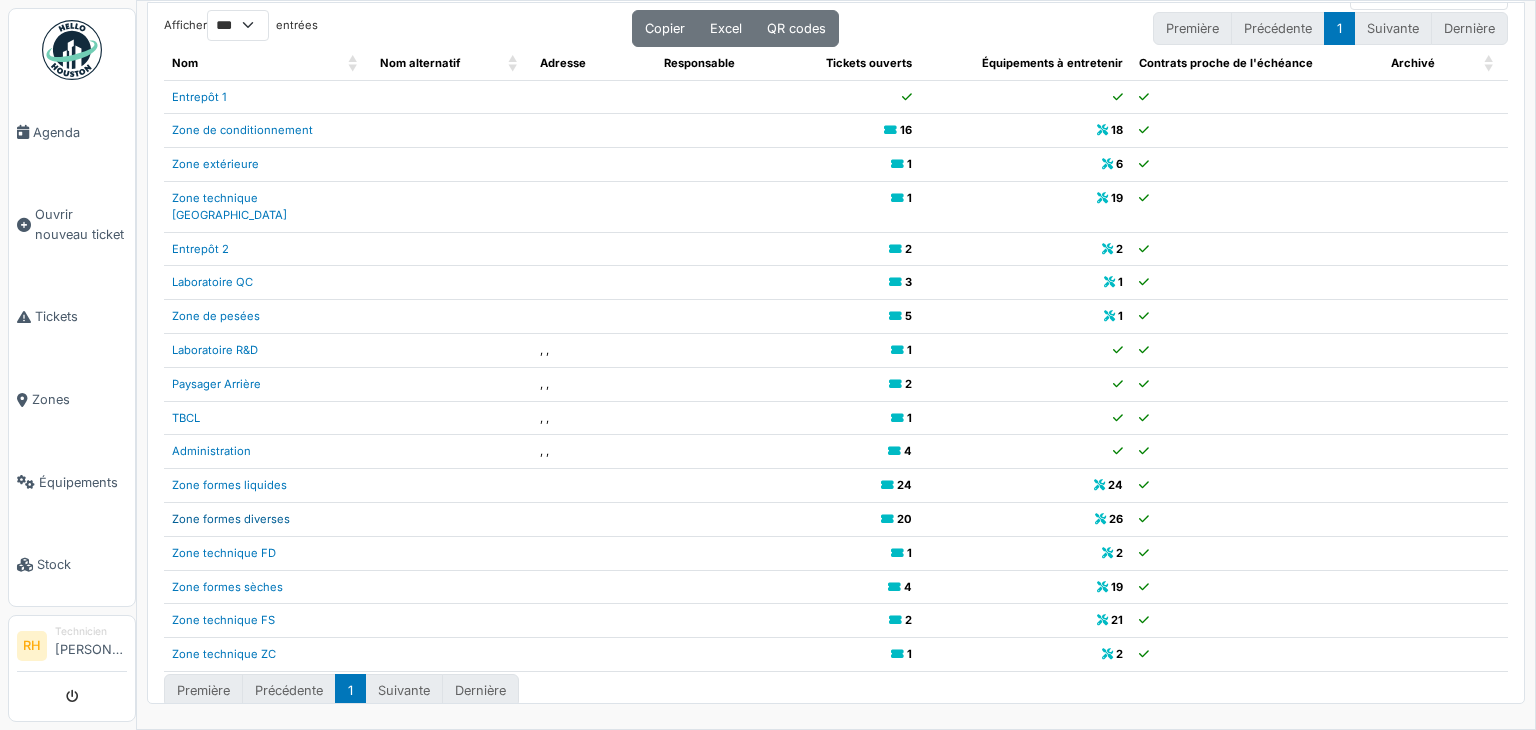 click on "Zone formes diverses" at bounding box center (231, 519) 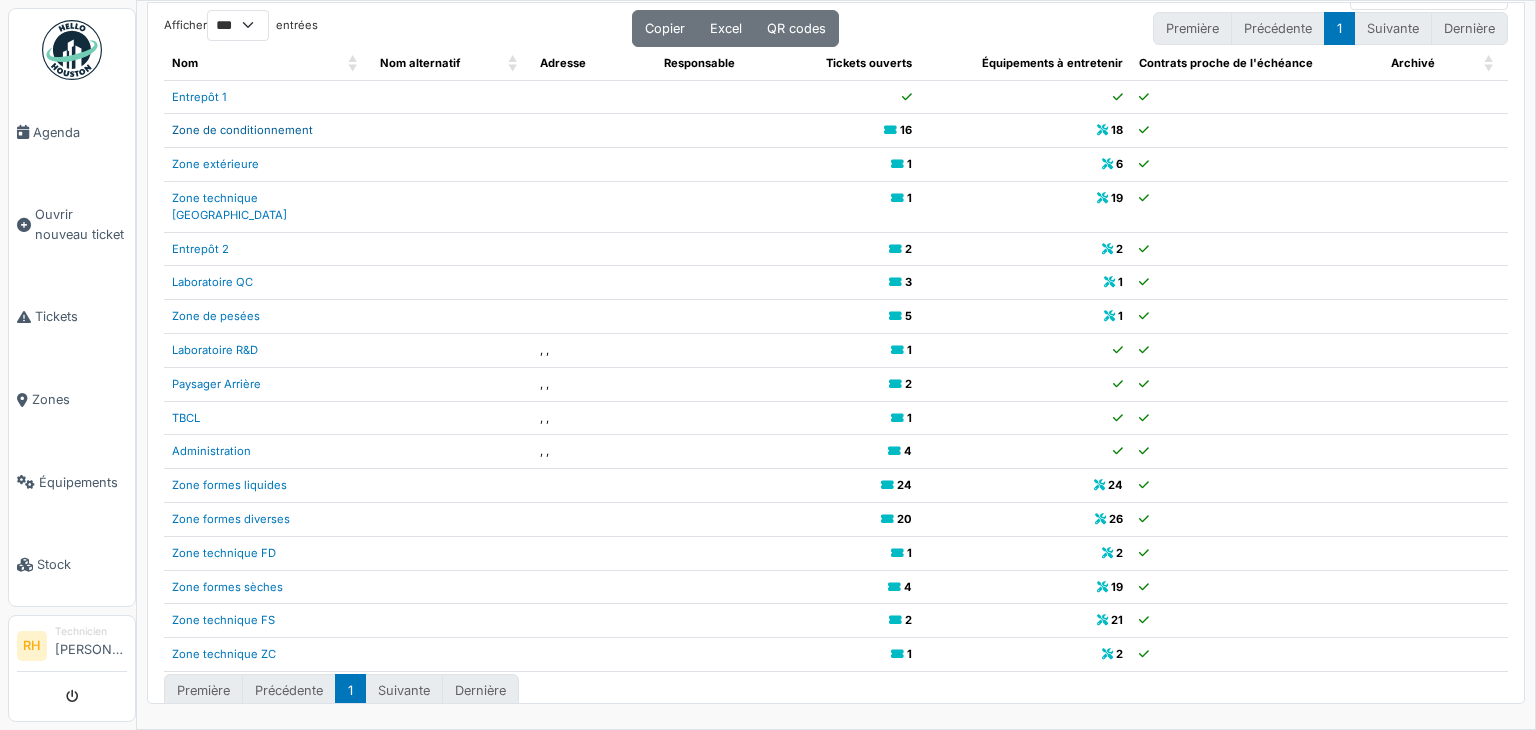 click on "Zone de conditionnement" at bounding box center [242, 130] 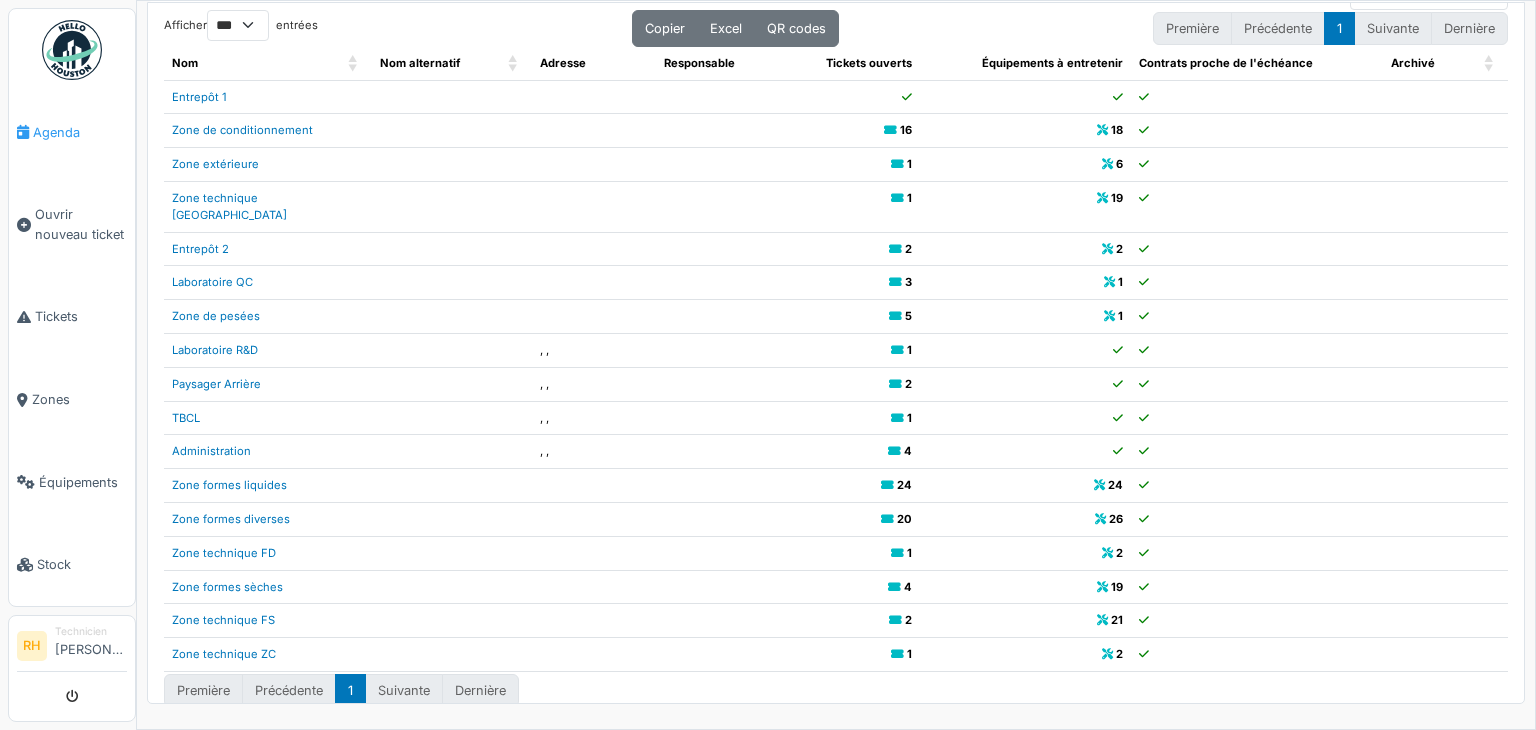 click on "Agenda" at bounding box center [72, 132] 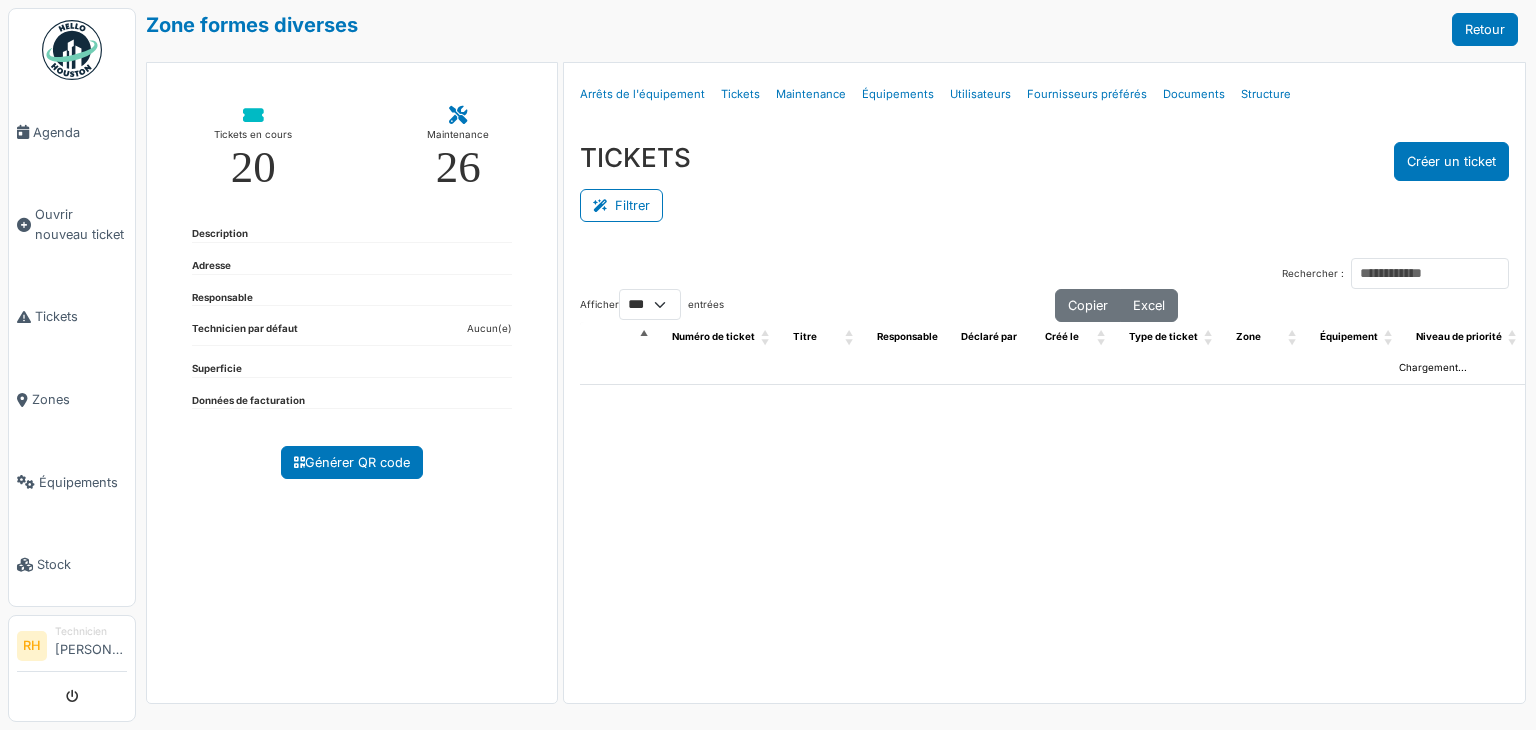 select on "***" 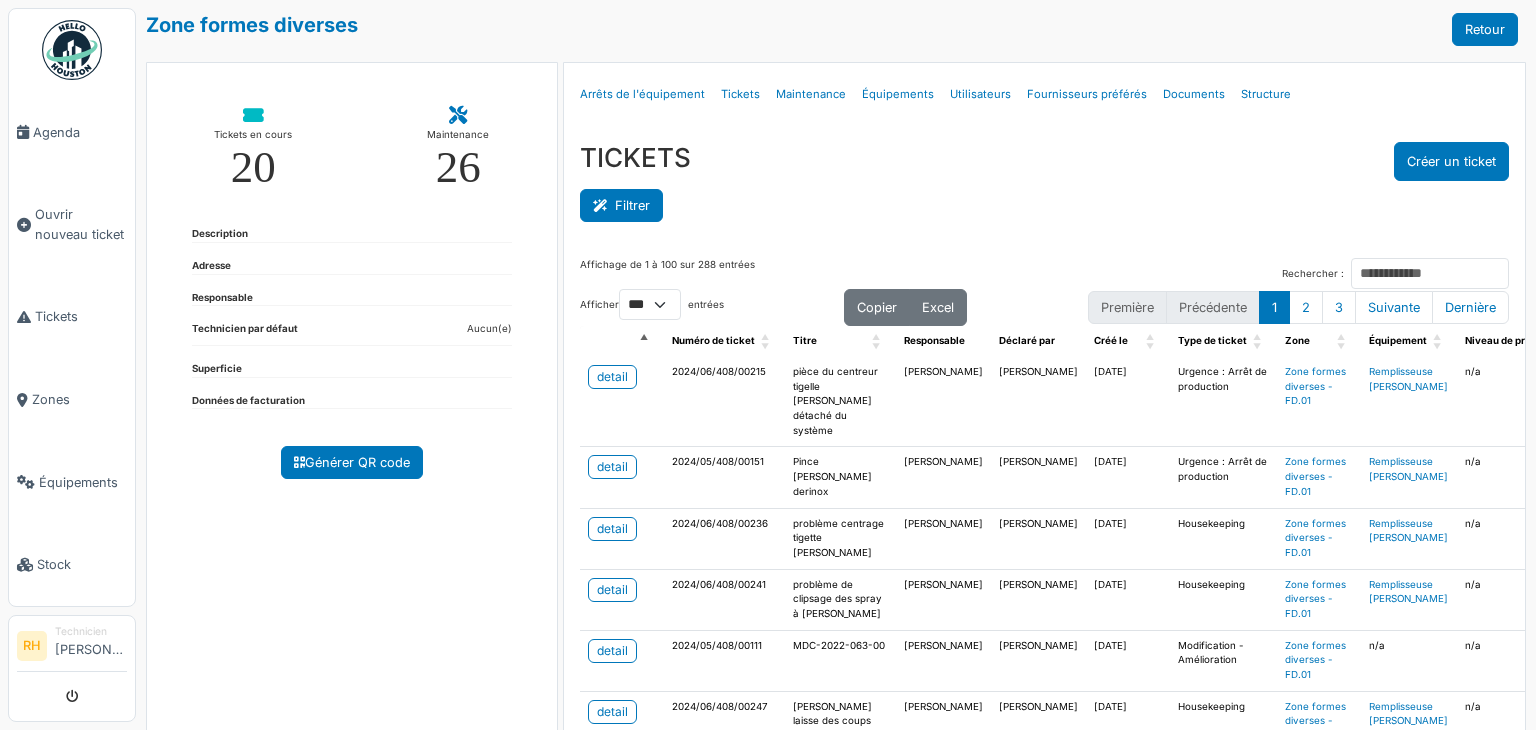 click on "Filtrer" at bounding box center (621, 205) 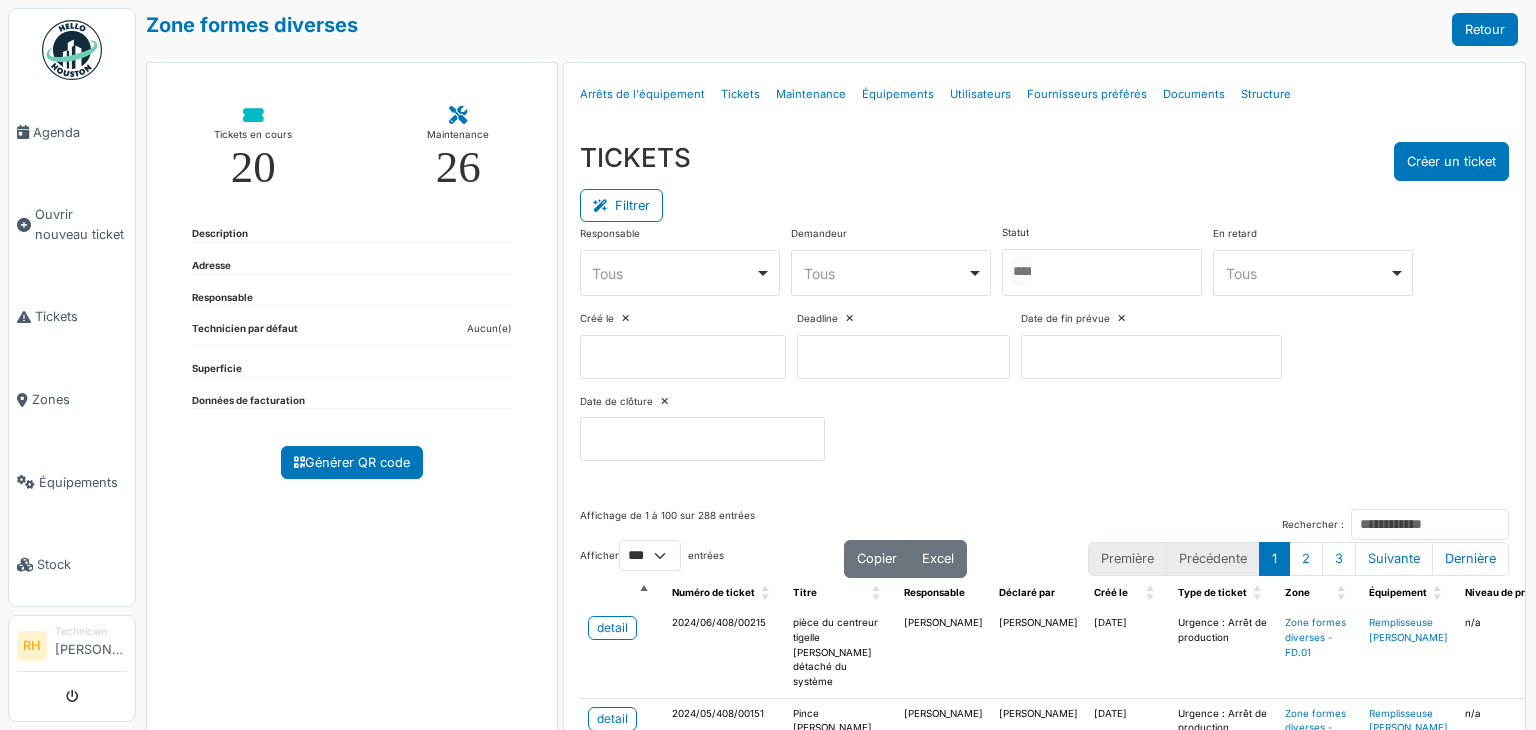 click at bounding box center [1102, 272] 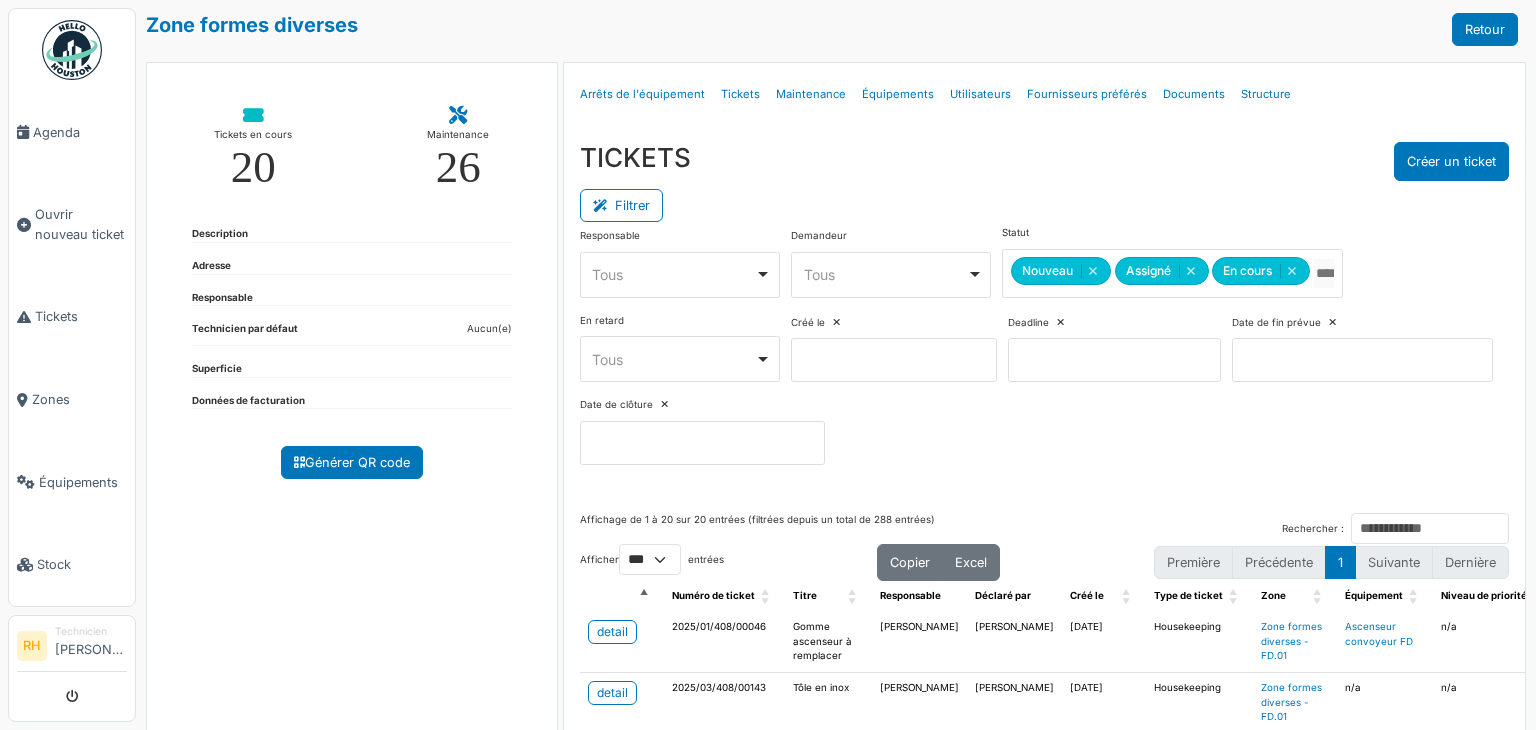 click on "Filtrer" at bounding box center [1044, 203] 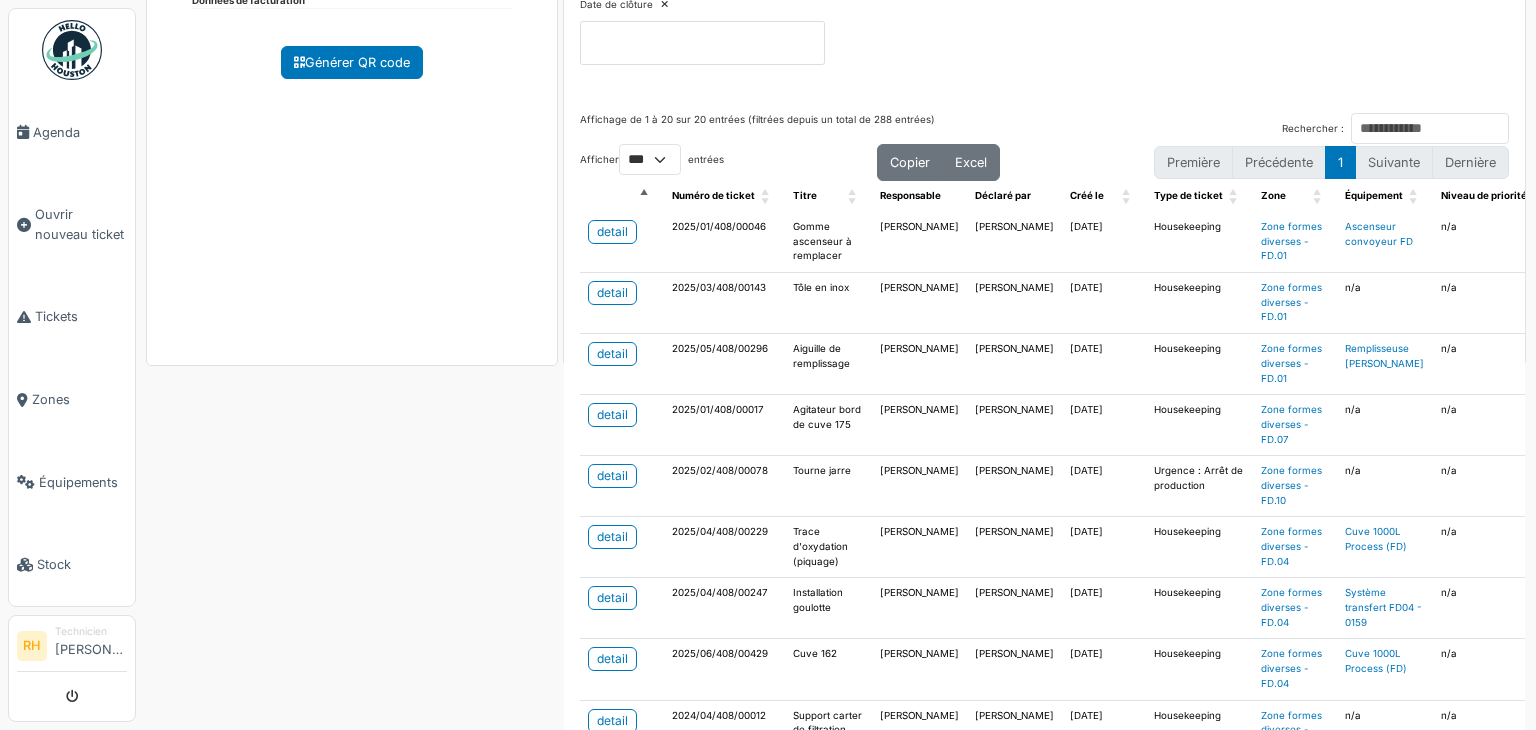 scroll, scrollTop: 467, scrollLeft: 0, axis: vertical 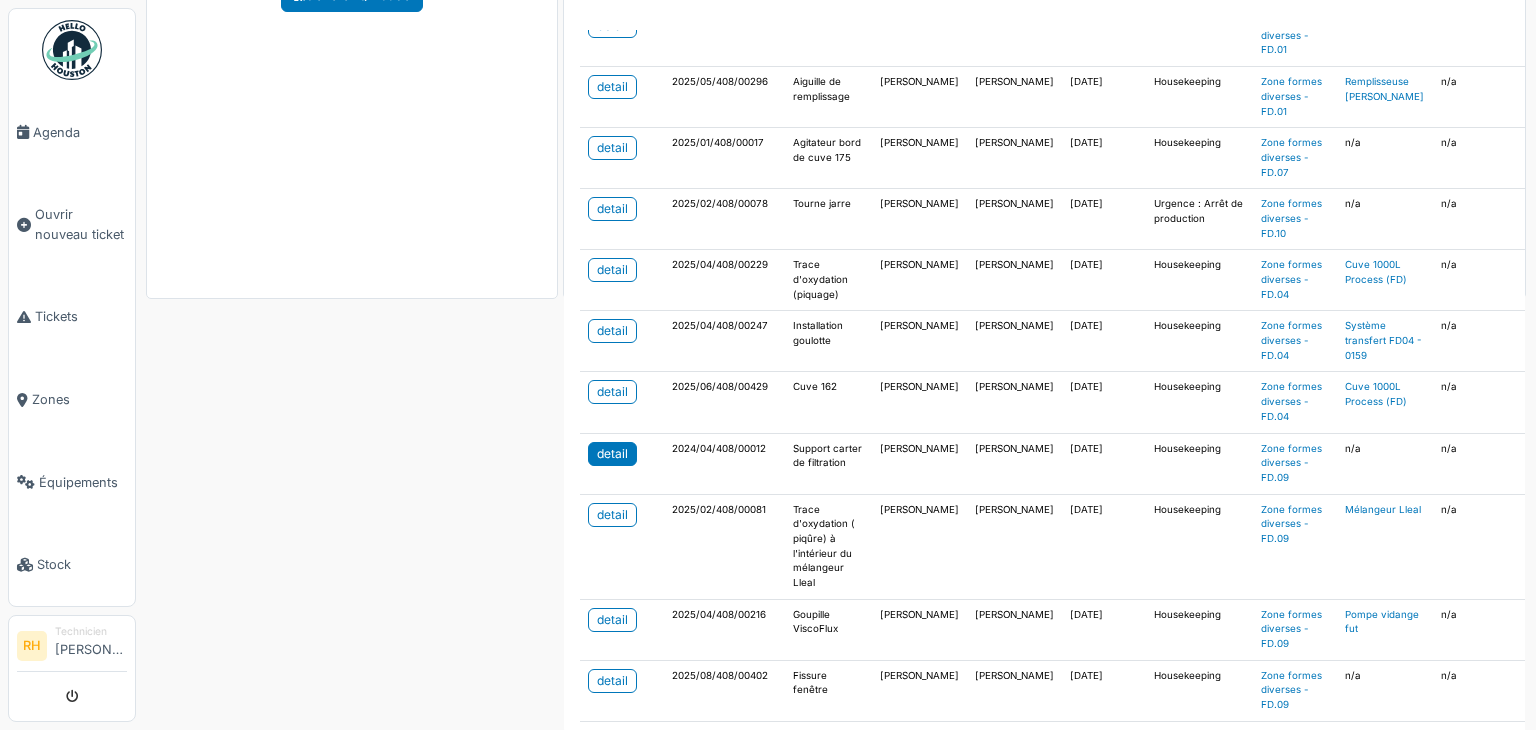click on "detail" at bounding box center (612, 454) 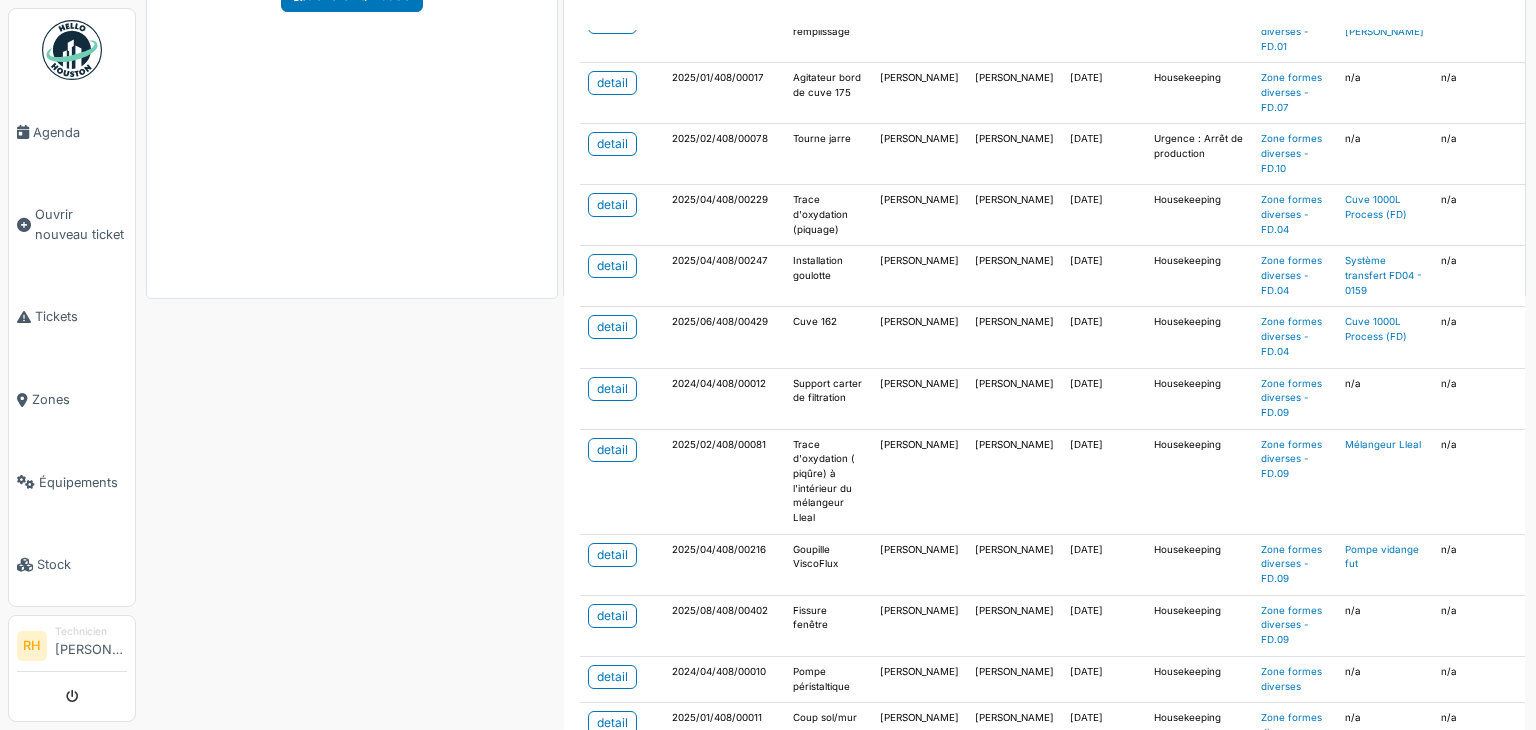 scroll, scrollTop: 300, scrollLeft: 0, axis: vertical 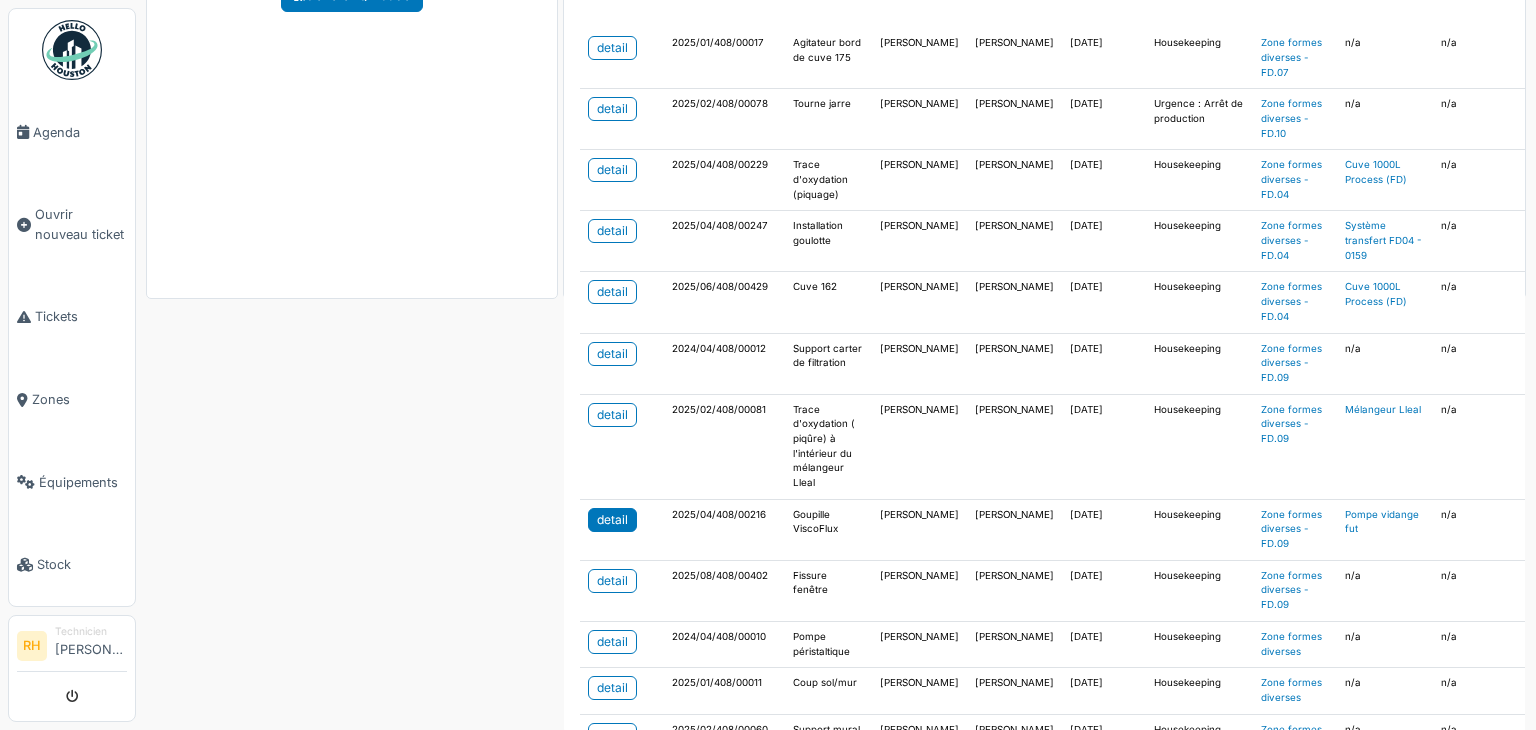 click on "detail" at bounding box center (612, 520) 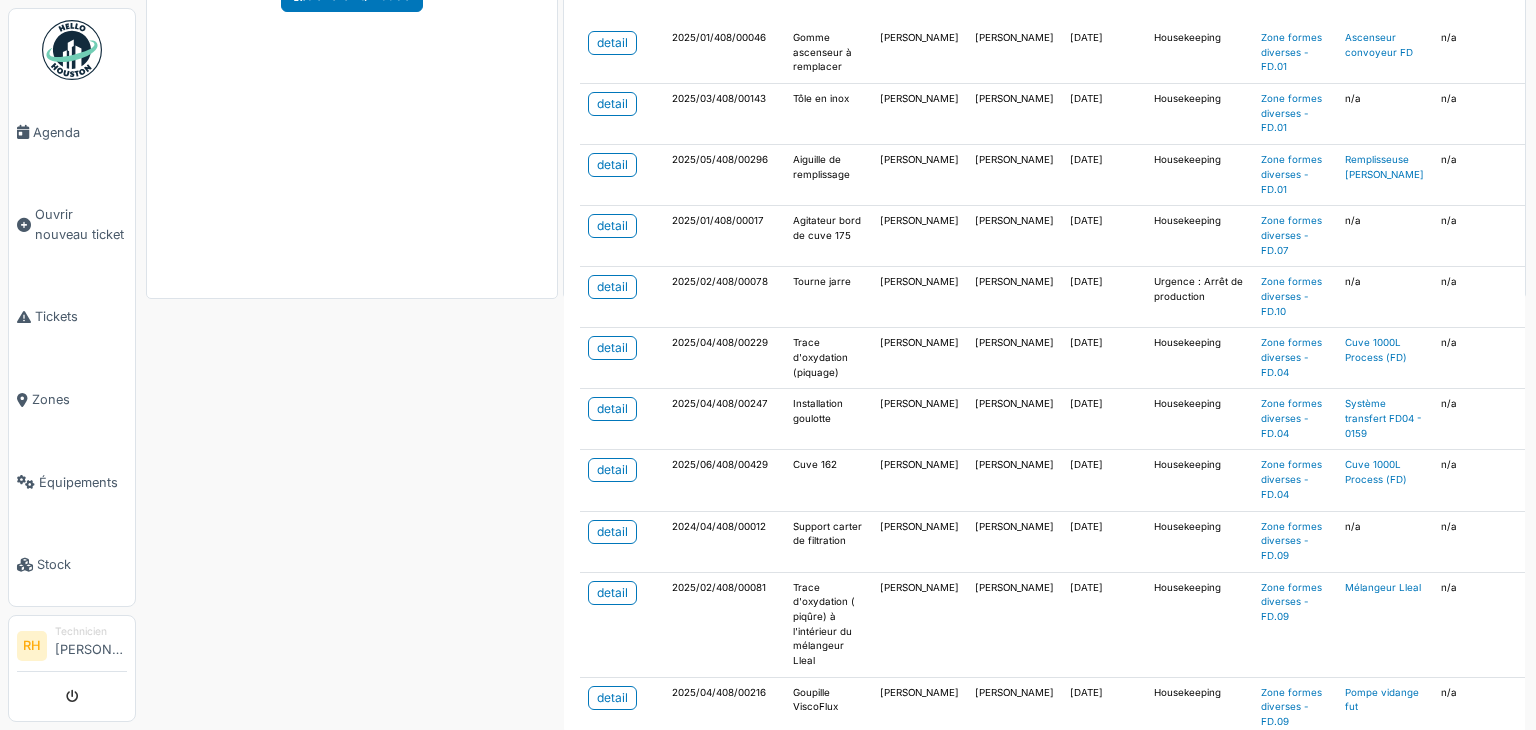 scroll, scrollTop: 0, scrollLeft: 0, axis: both 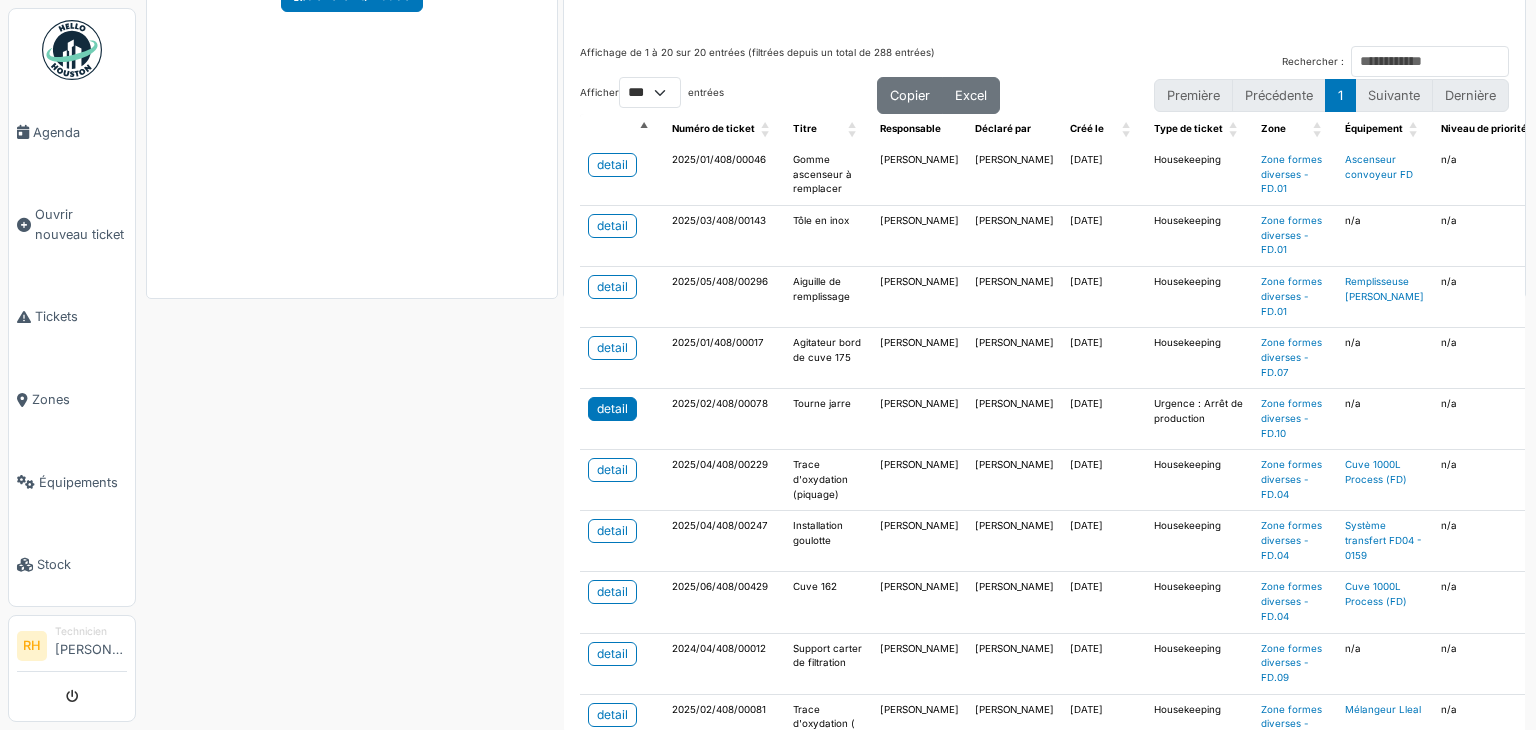 click on "detail" at bounding box center (612, 409) 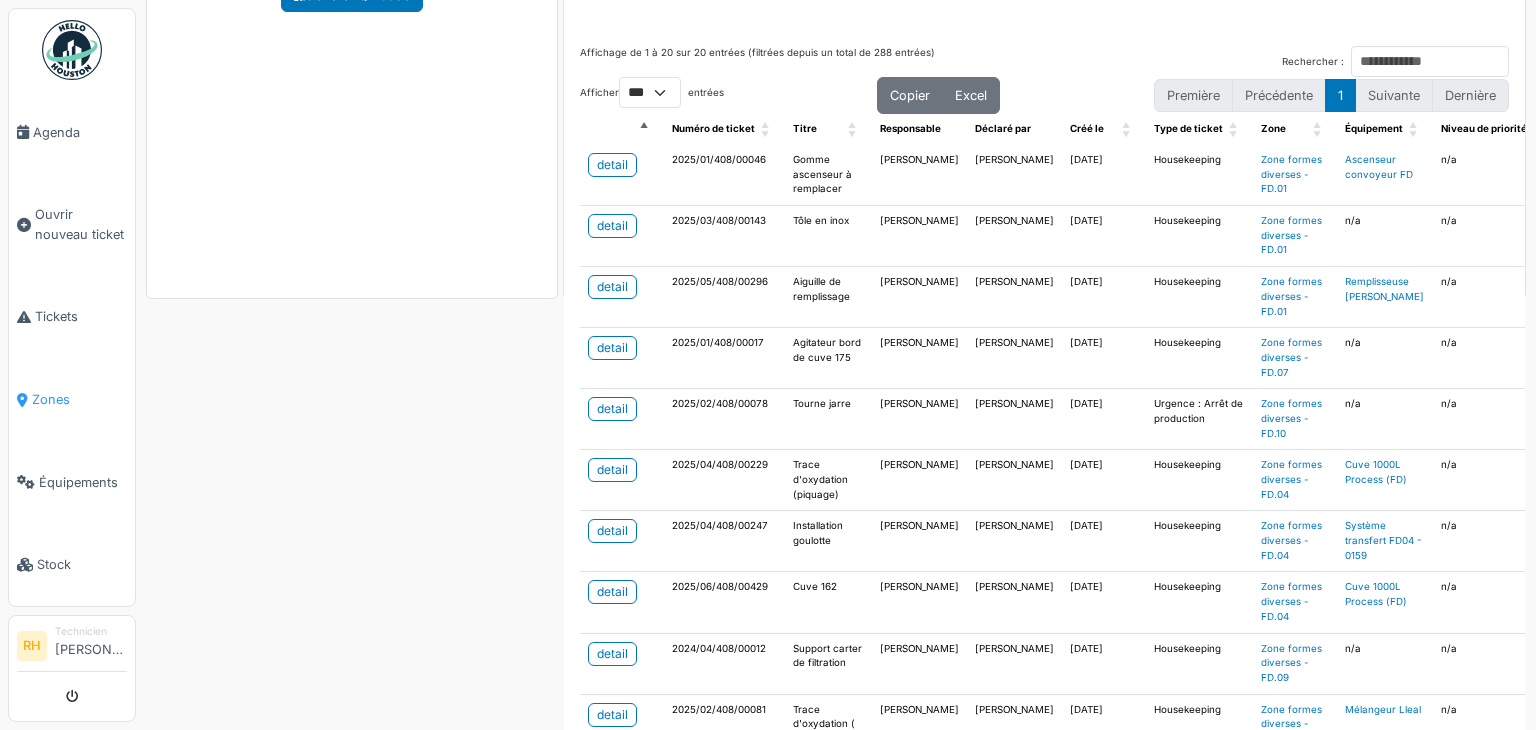 click on "Zones" at bounding box center (79, 399) 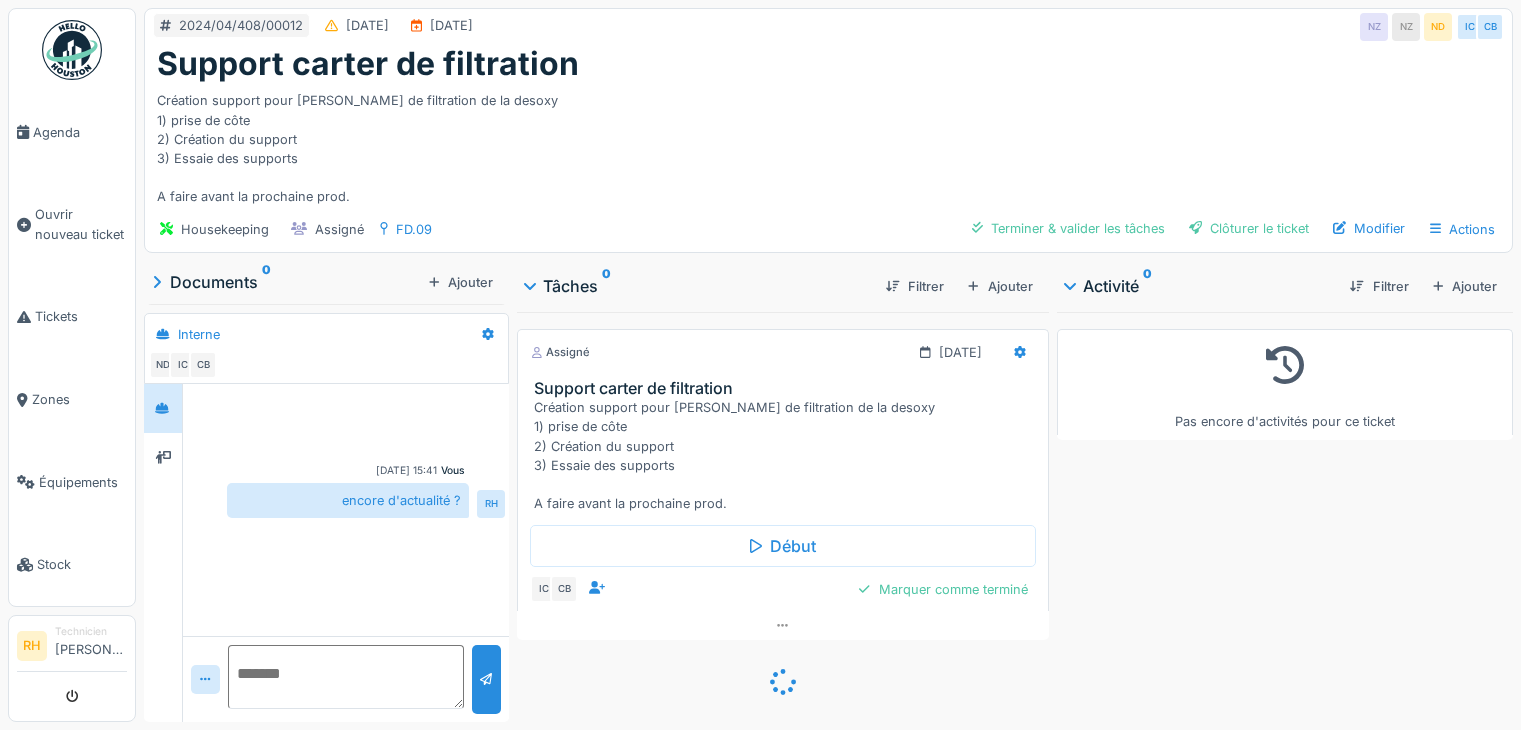 scroll, scrollTop: 0, scrollLeft: 0, axis: both 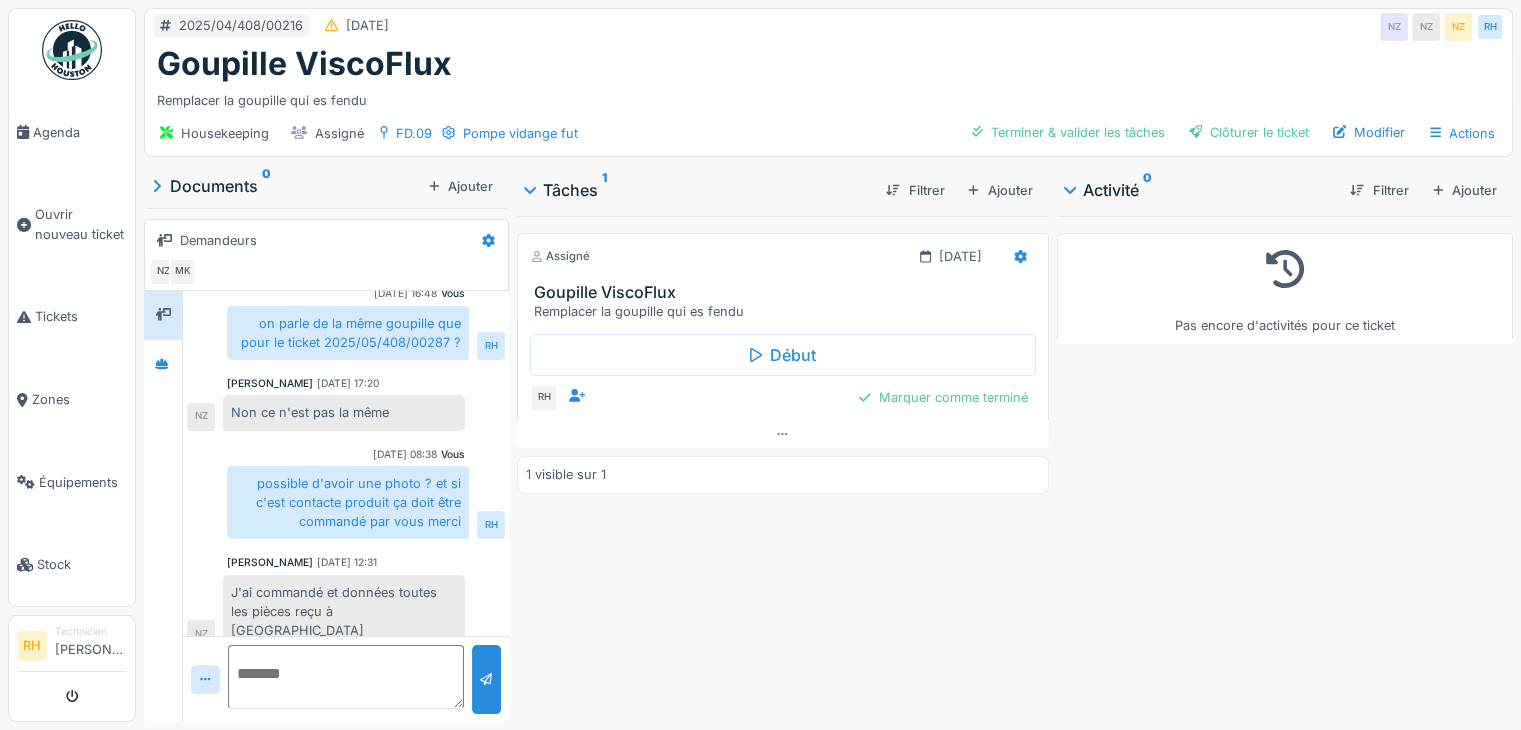 click on "Assigné 31/07/2025 Goupille ViscoFlux Remplacer la goupille qui es fendu Début RH Marquer comme terminé 1 visible sur 1" at bounding box center [783, 465] 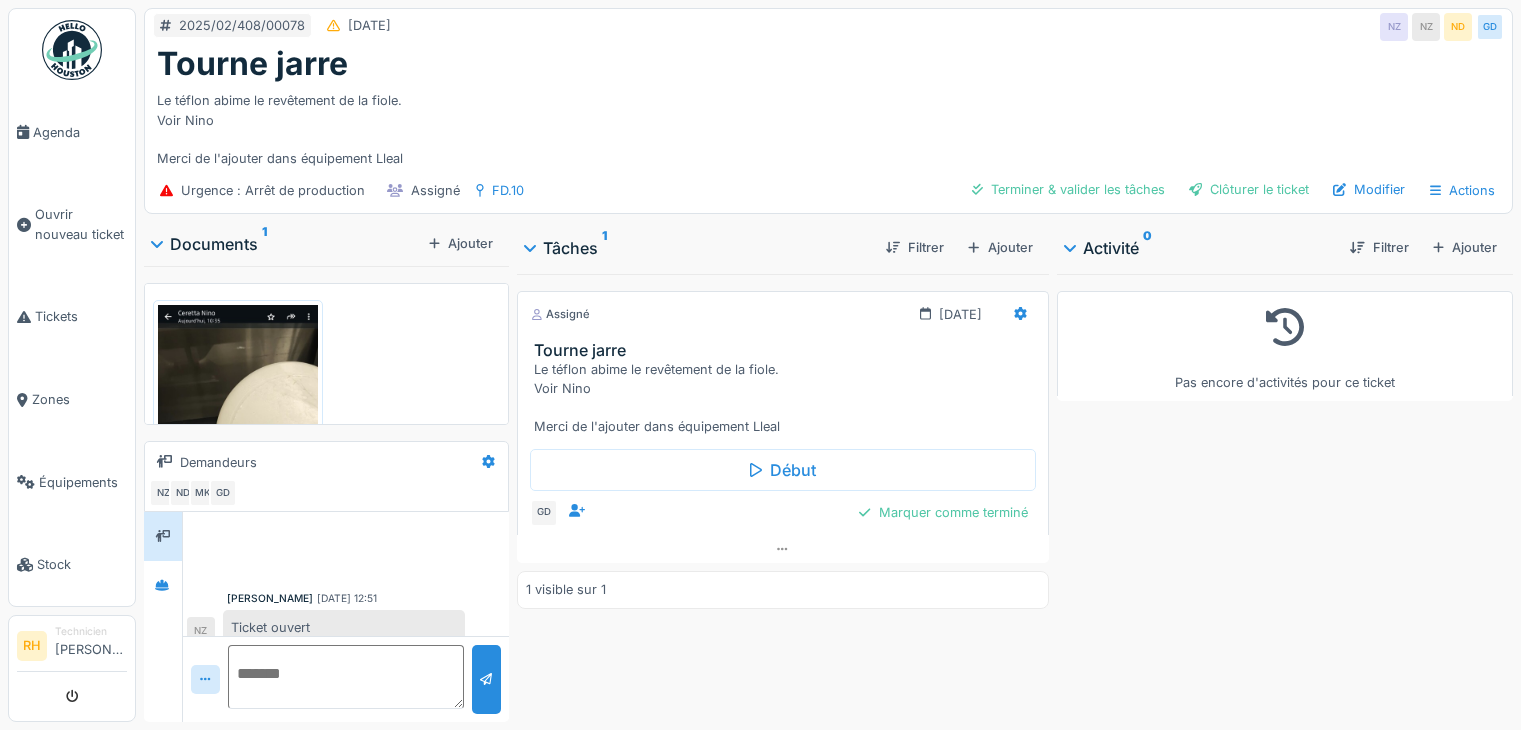 scroll, scrollTop: 0, scrollLeft: 0, axis: both 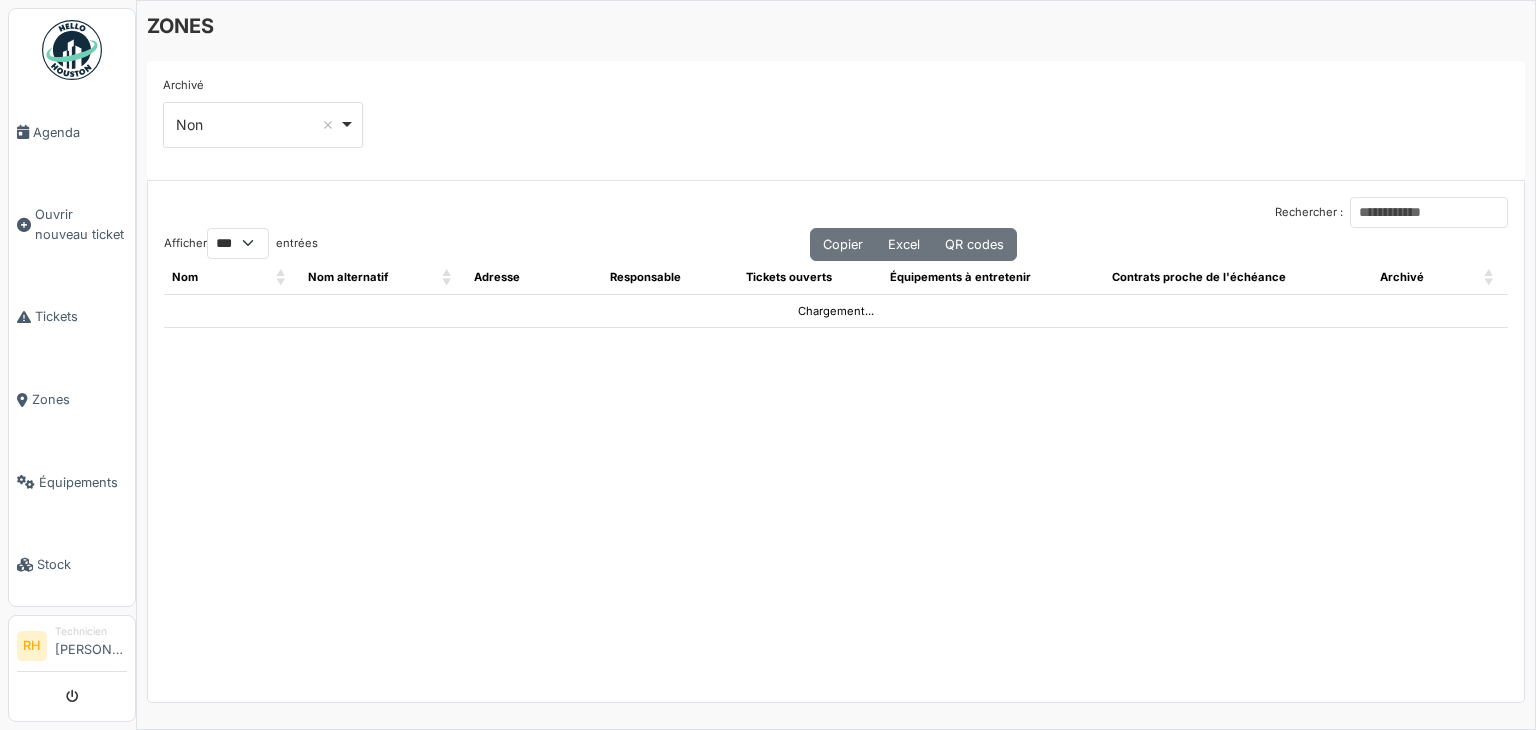 select on "***" 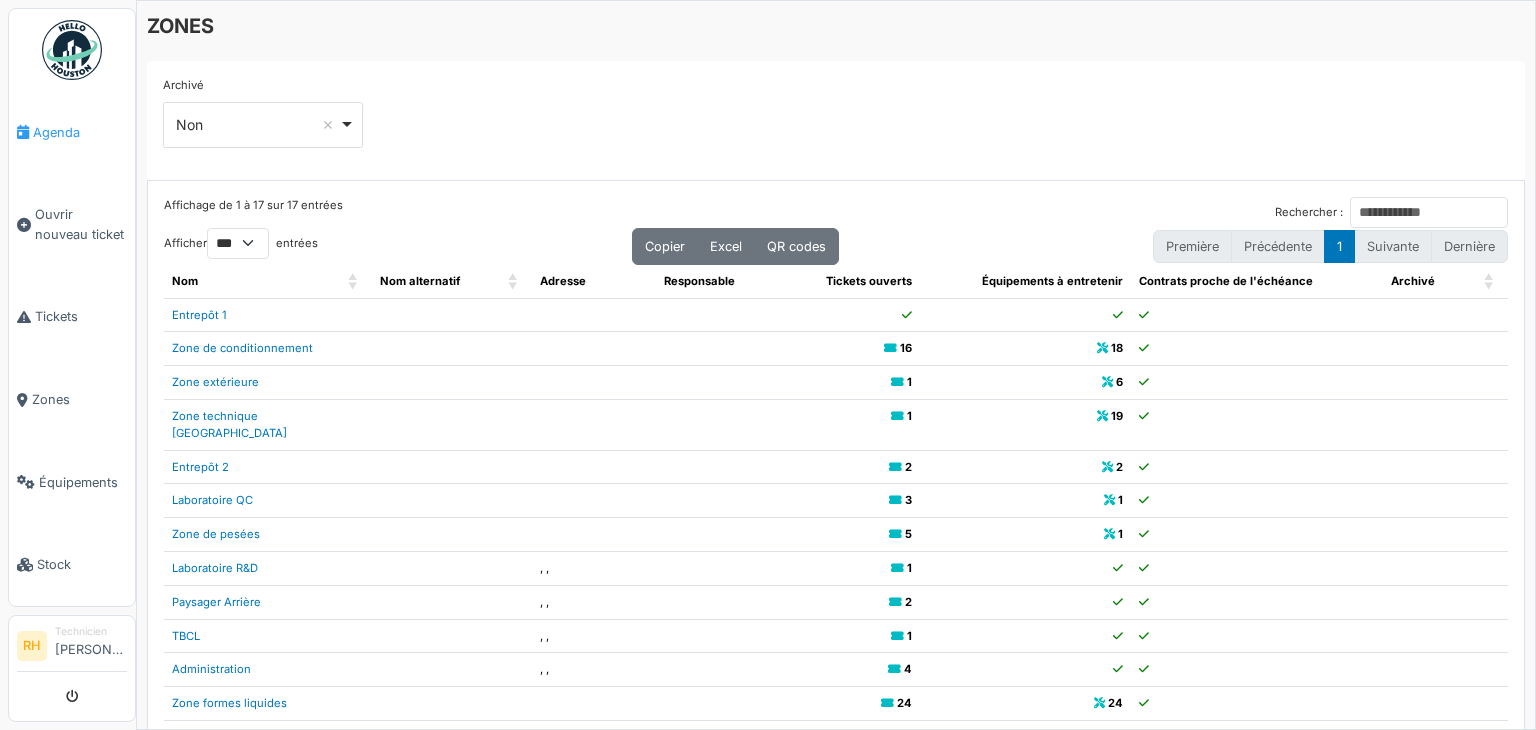click on "Agenda" at bounding box center (80, 132) 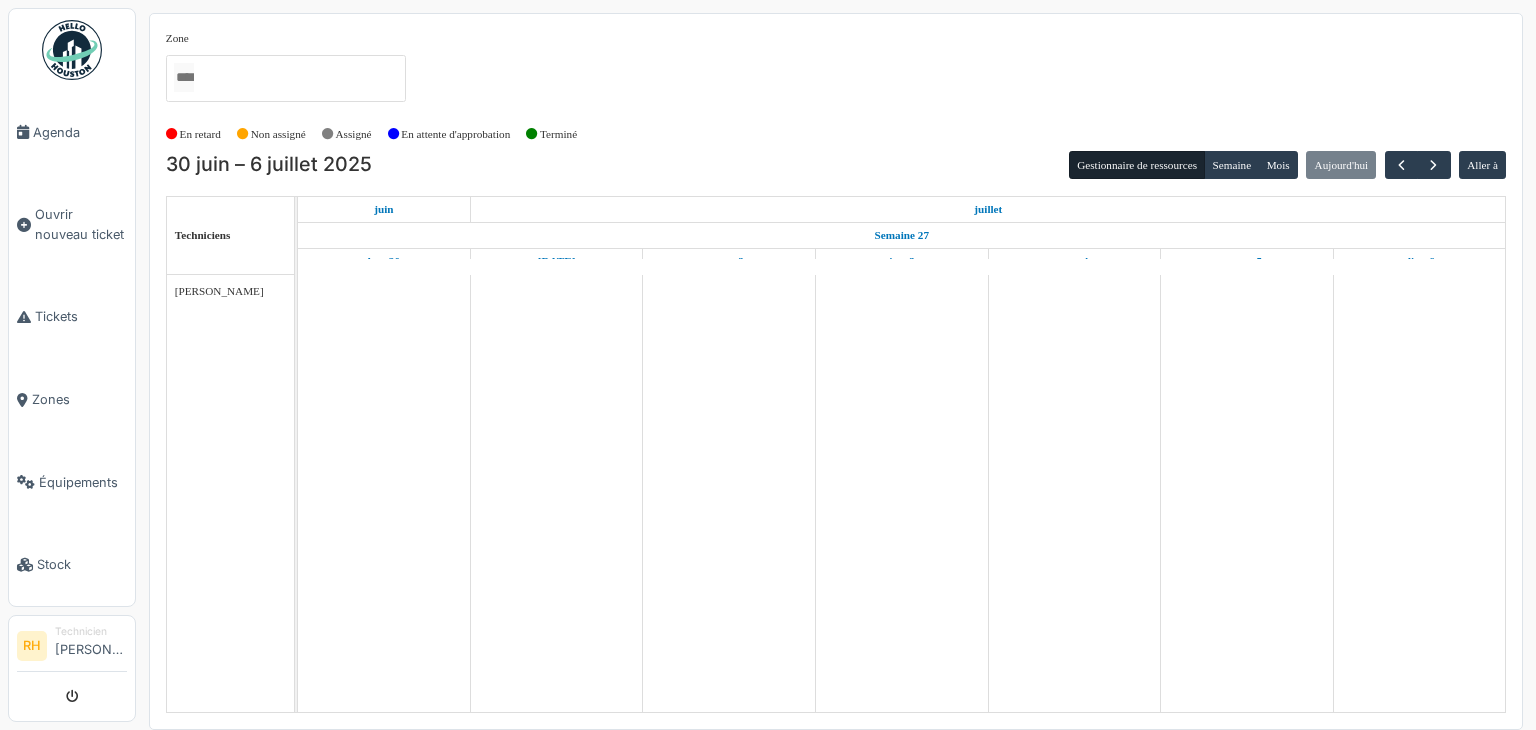 scroll, scrollTop: 0, scrollLeft: 0, axis: both 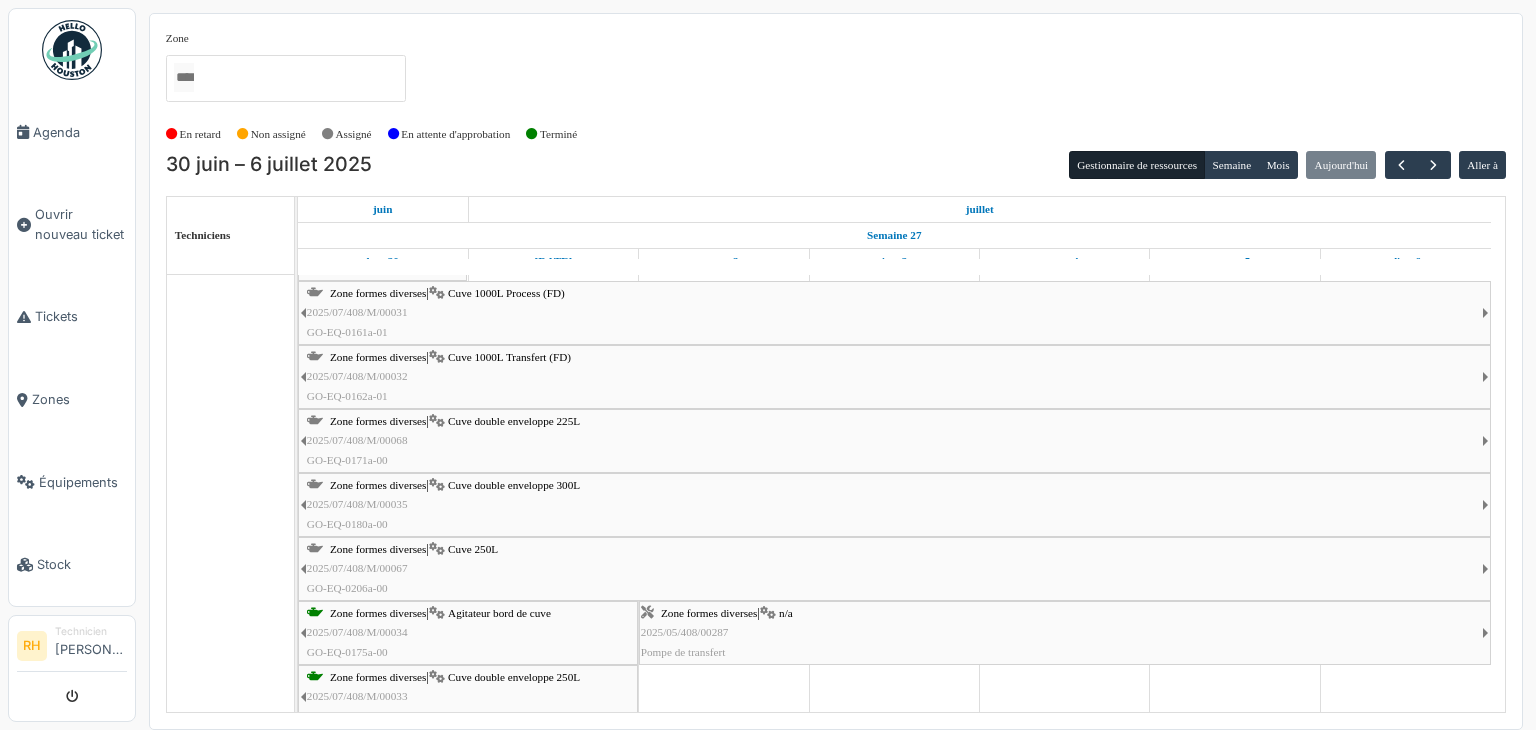 click on "Cuve 250L" at bounding box center (473, 549) 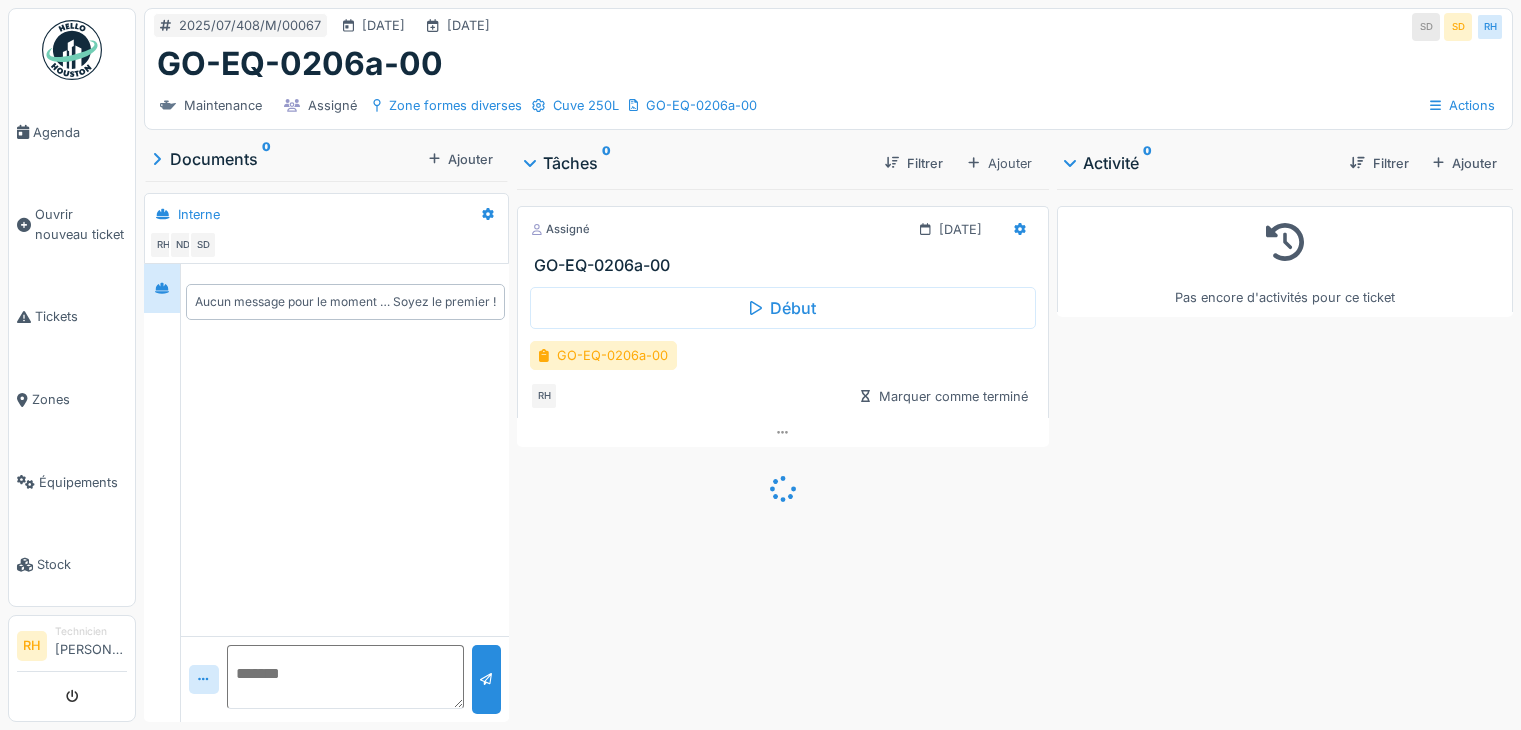 scroll, scrollTop: 0, scrollLeft: 0, axis: both 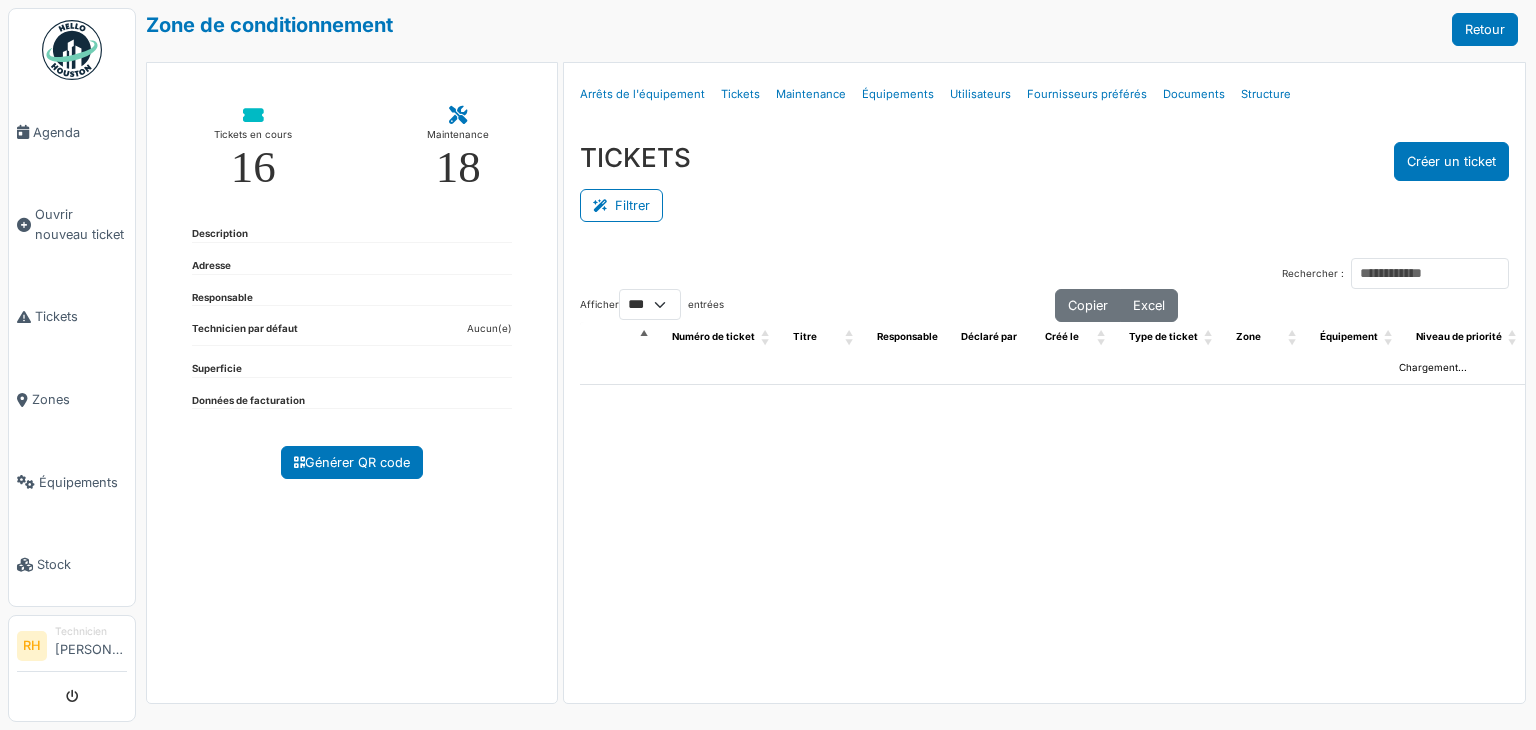 select on "***" 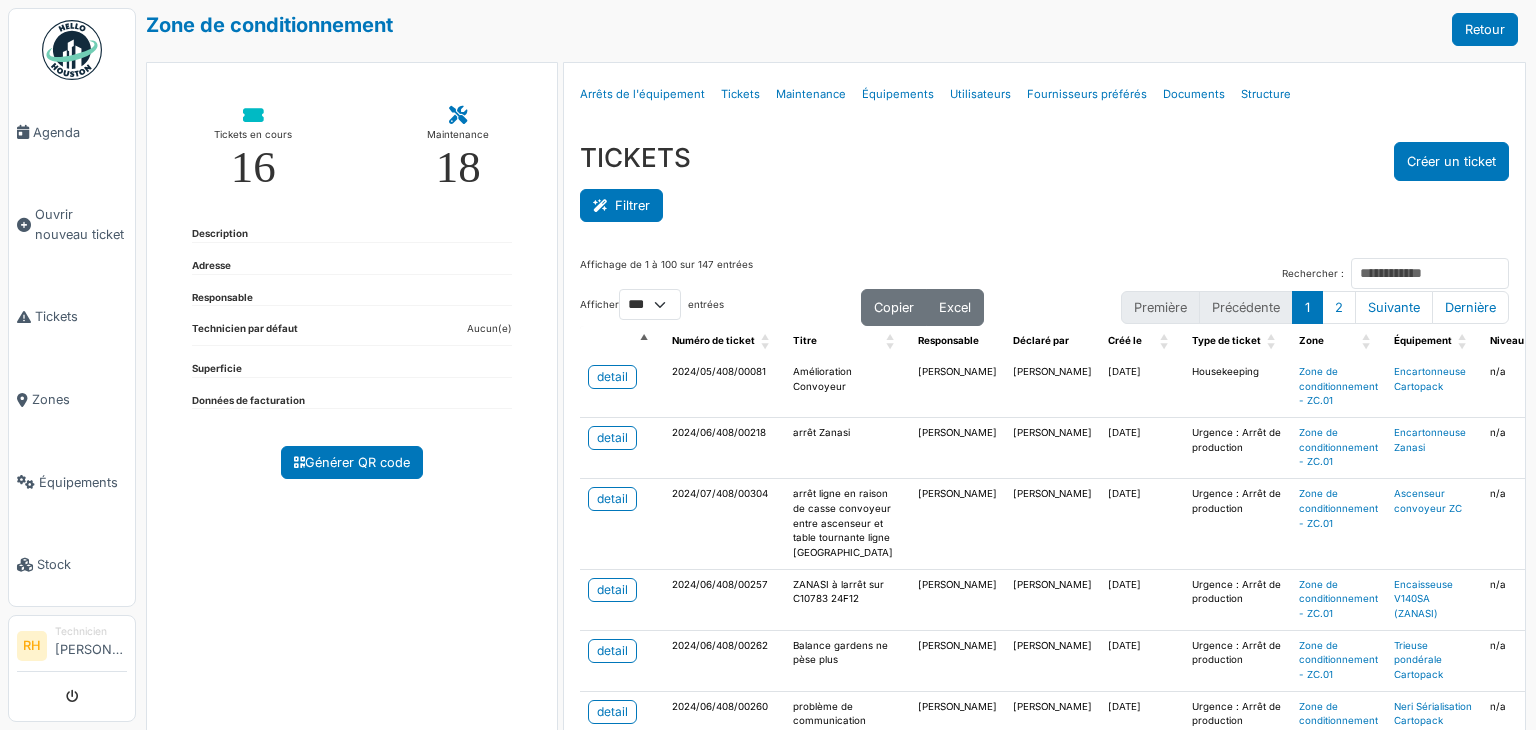 click on "Filtrer" at bounding box center (621, 205) 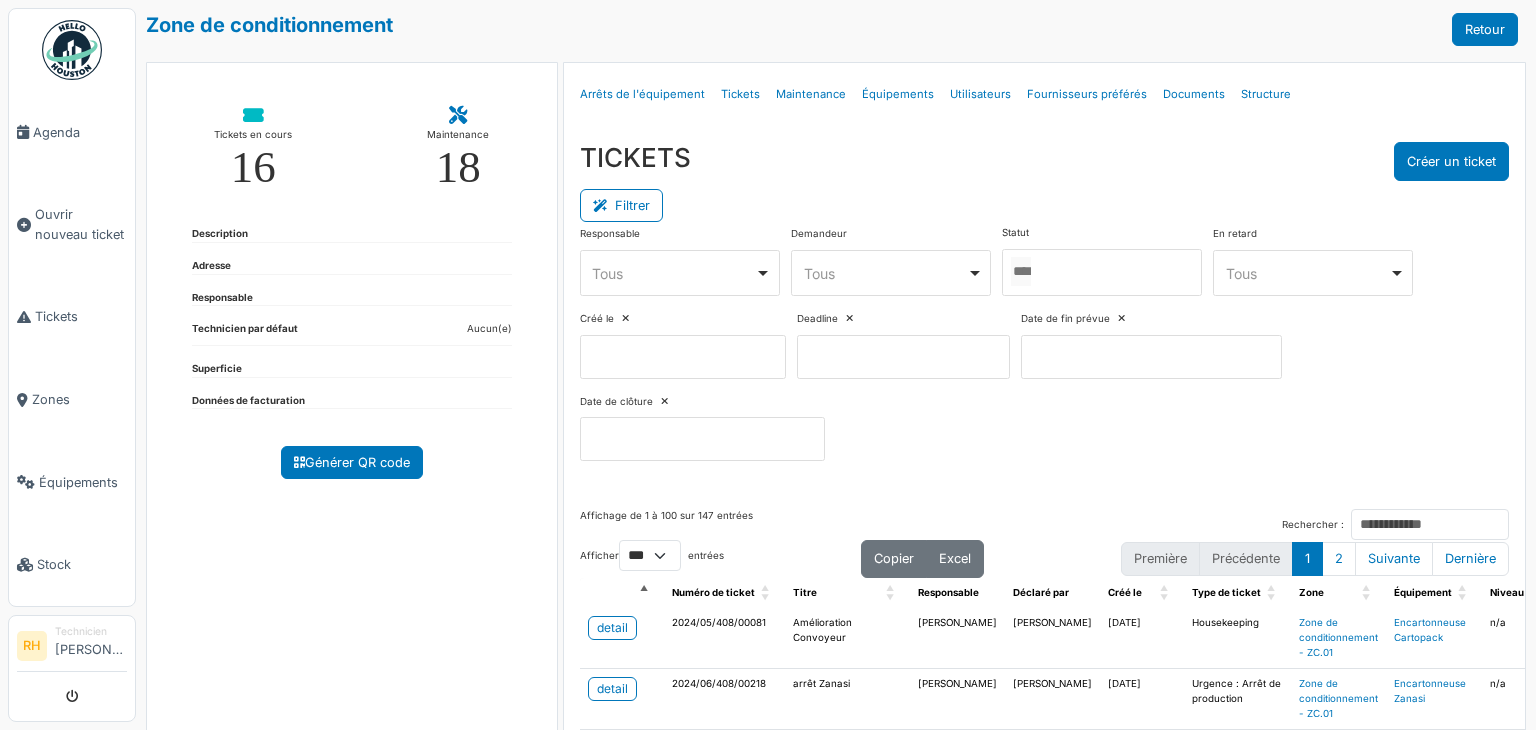 click at bounding box center (1102, 272) 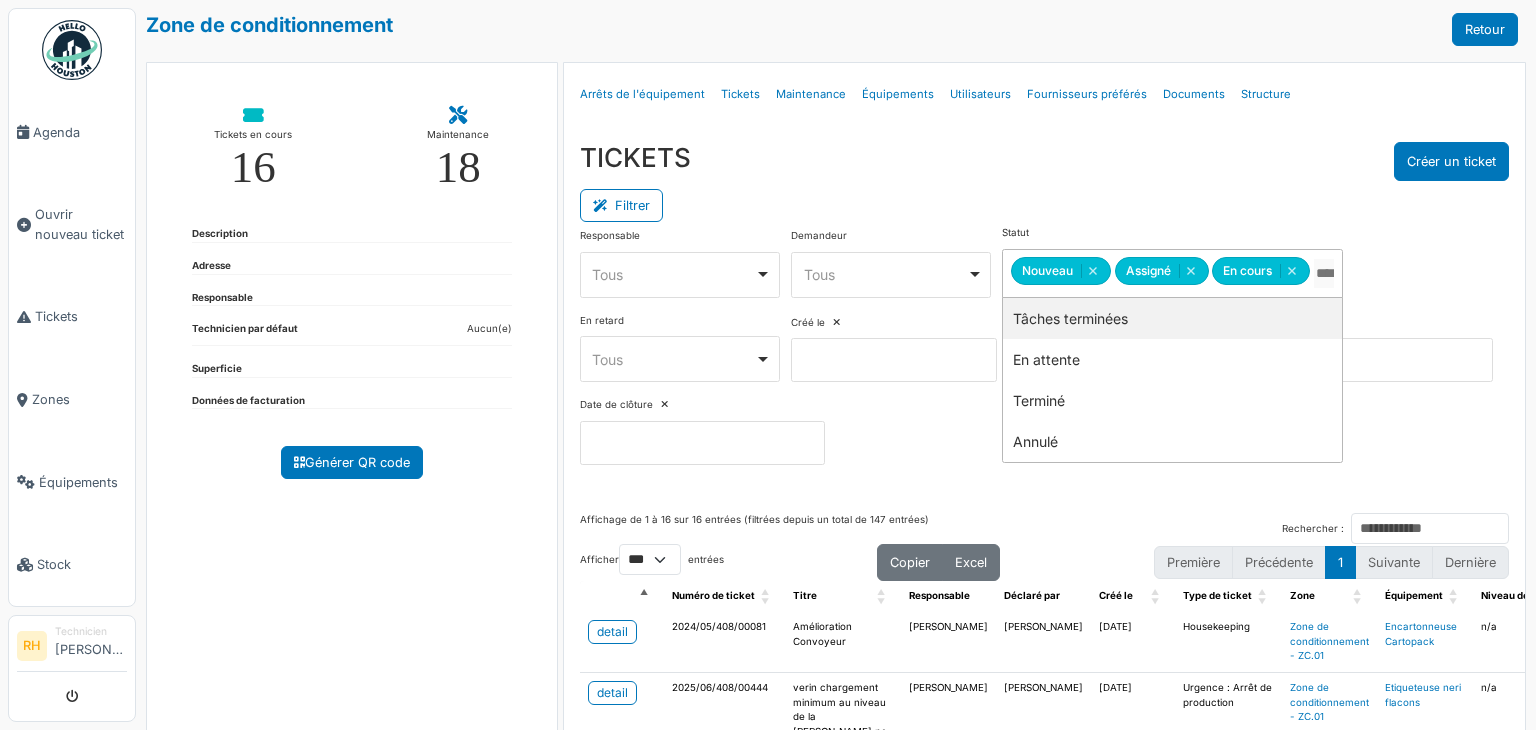 click on "TICKETS
Créer un ticket" at bounding box center [1044, 161] 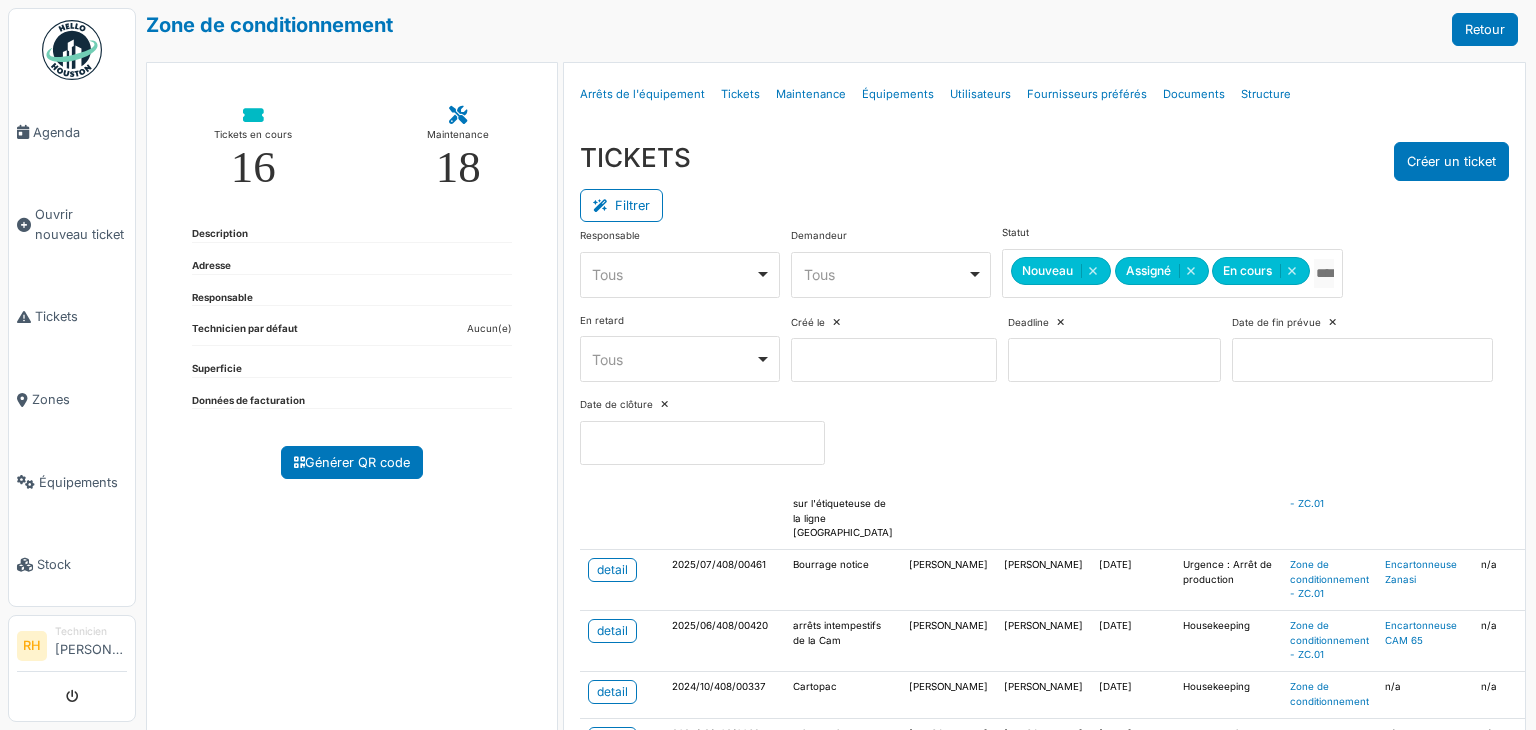 scroll, scrollTop: 400, scrollLeft: 0, axis: vertical 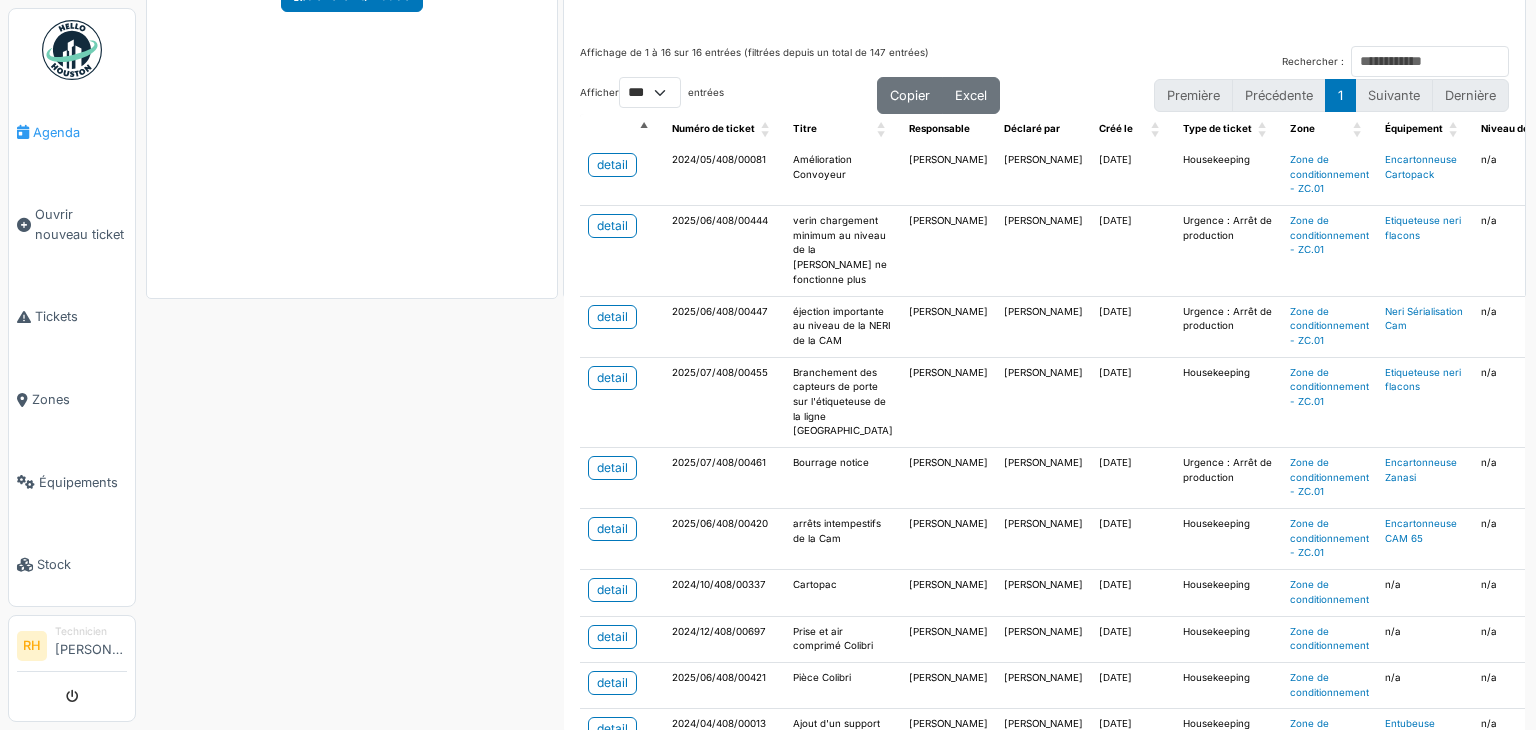 click on "Agenda" at bounding box center (80, 132) 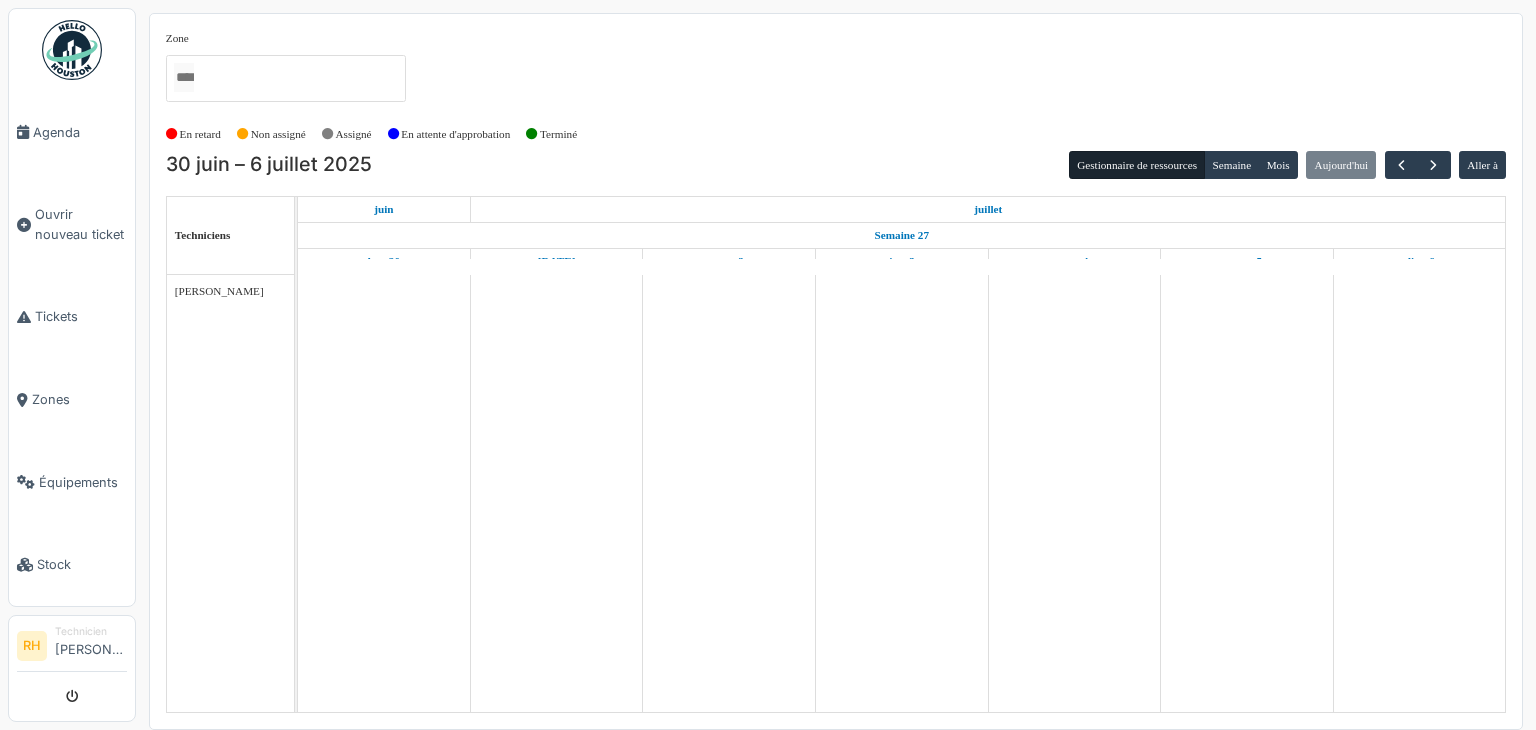 scroll, scrollTop: 0, scrollLeft: 0, axis: both 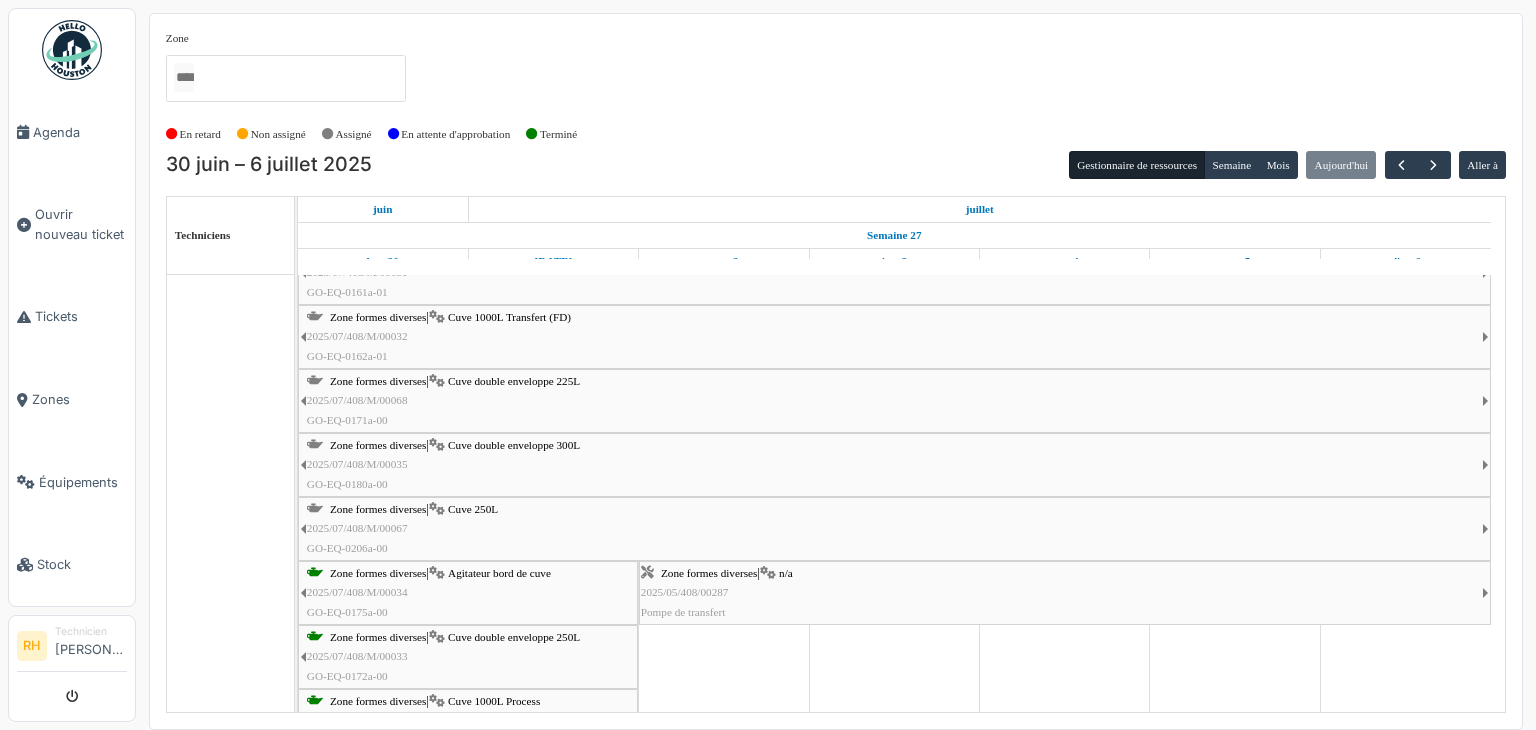click on "Cuve 250L" at bounding box center [473, 509] 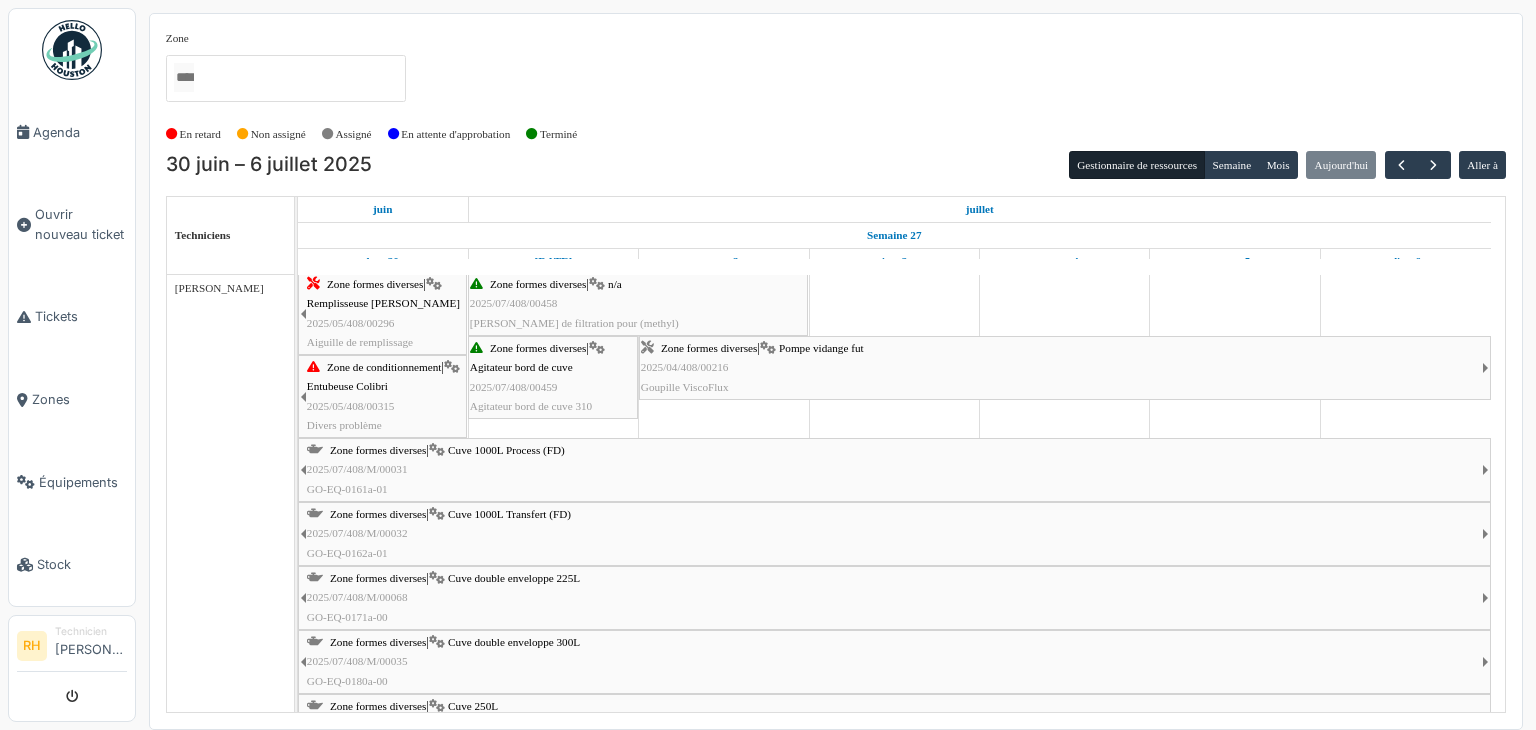 scroll, scrollTop: 0, scrollLeft: 0, axis: both 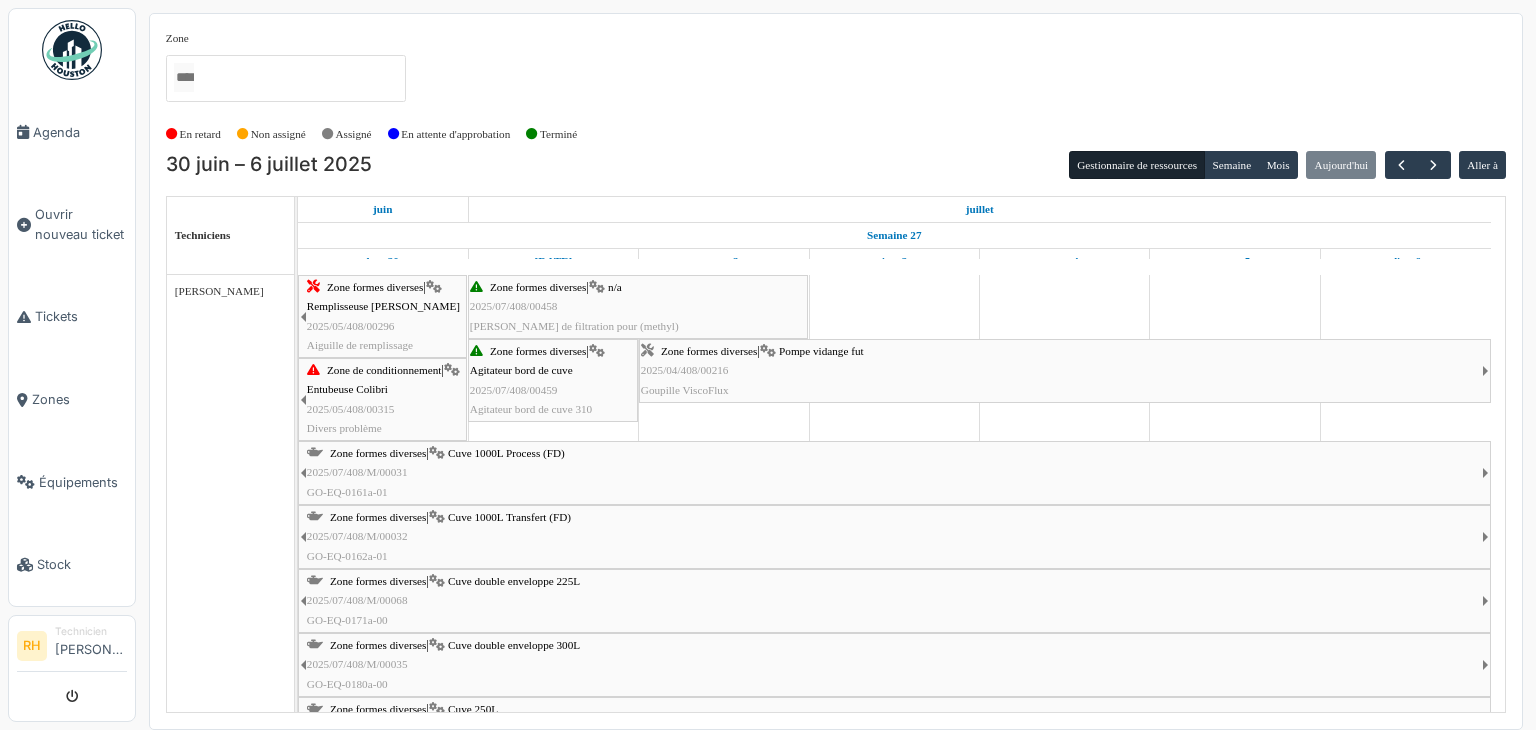 click on "Zone formes diverses
|     Cuve 1000L Process (FD)
2025/07/408/M/00031
GO-EQ-0161a-01" at bounding box center [894, 473] 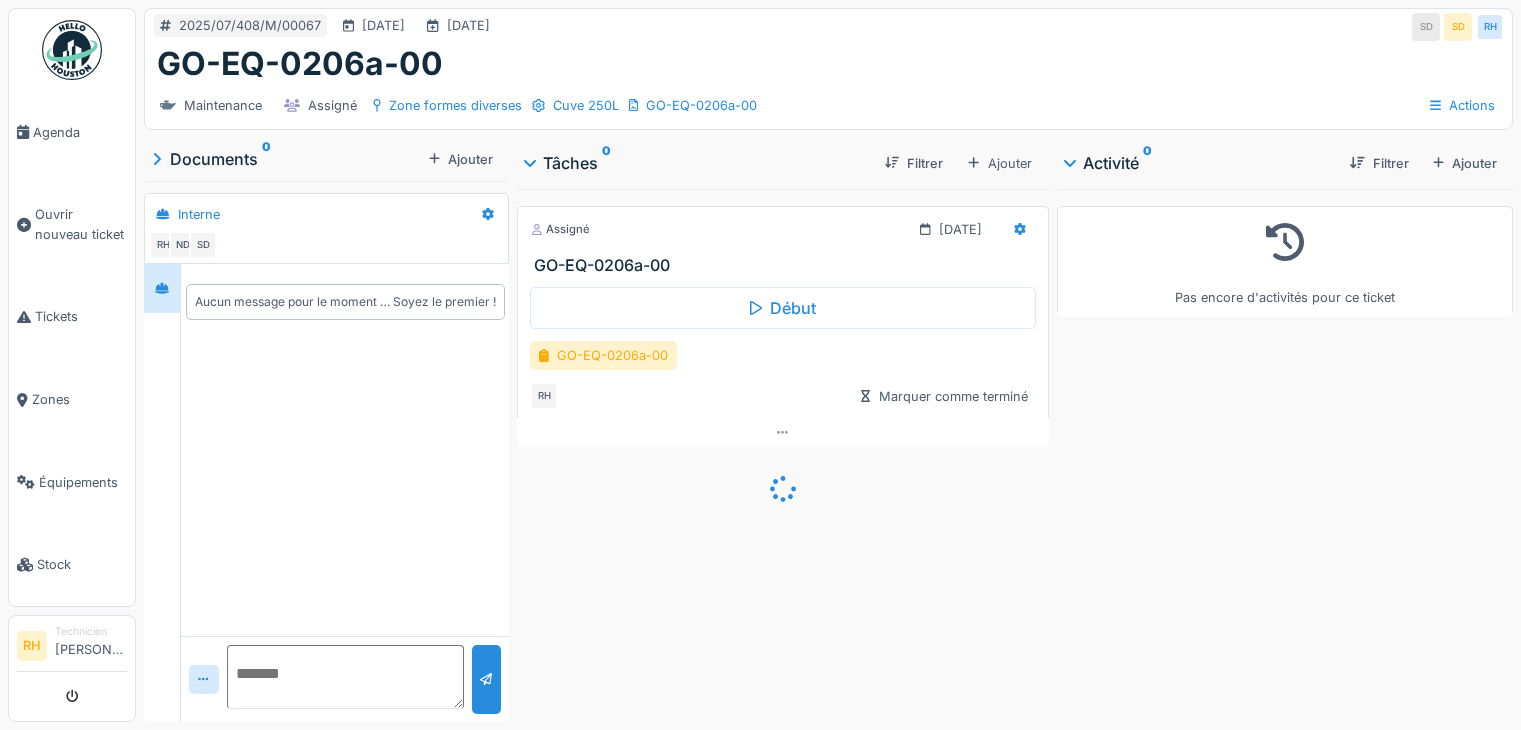 scroll, scrollTop: 0, scrollLeft: 0, axis: both 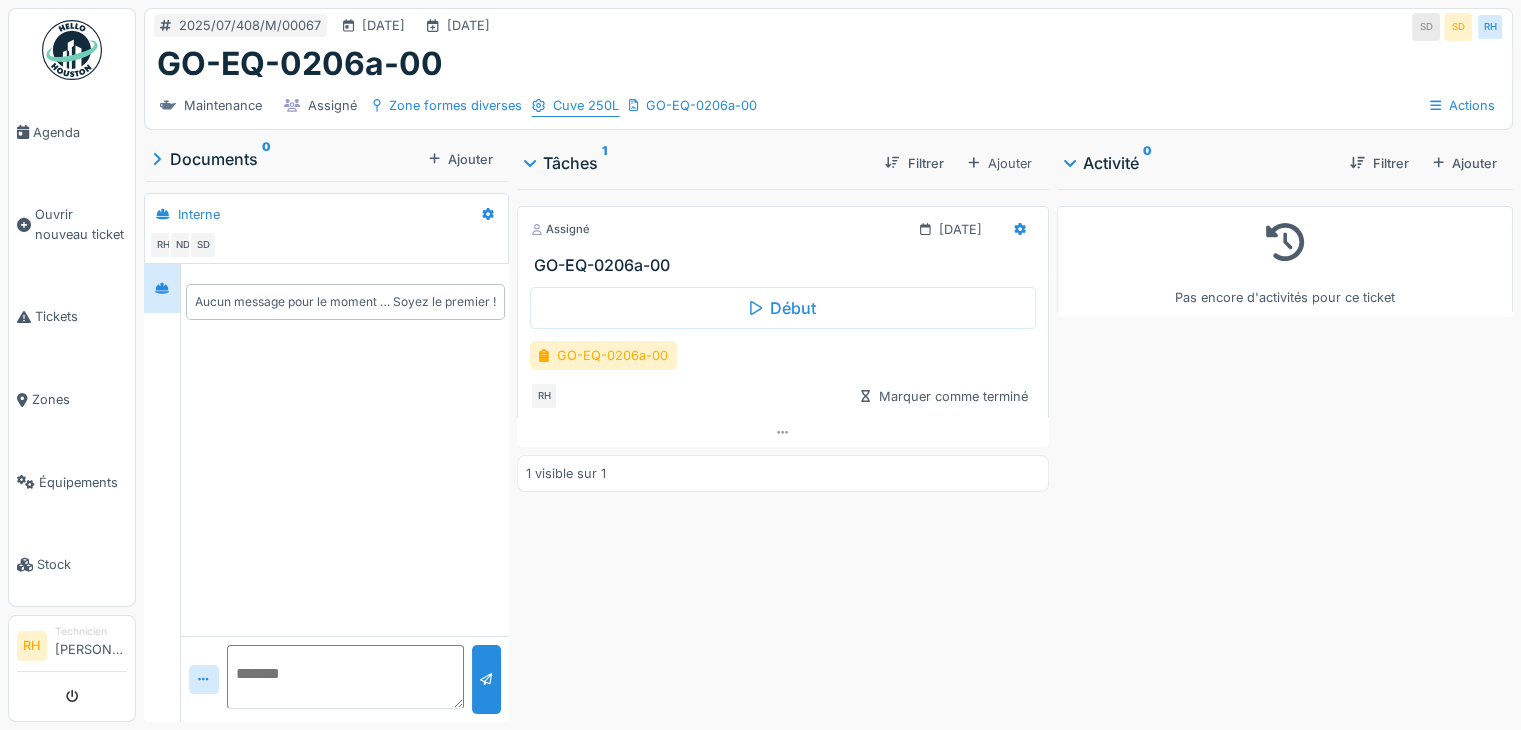 click on "Cuve 250L" at bounding box center [586, 105] 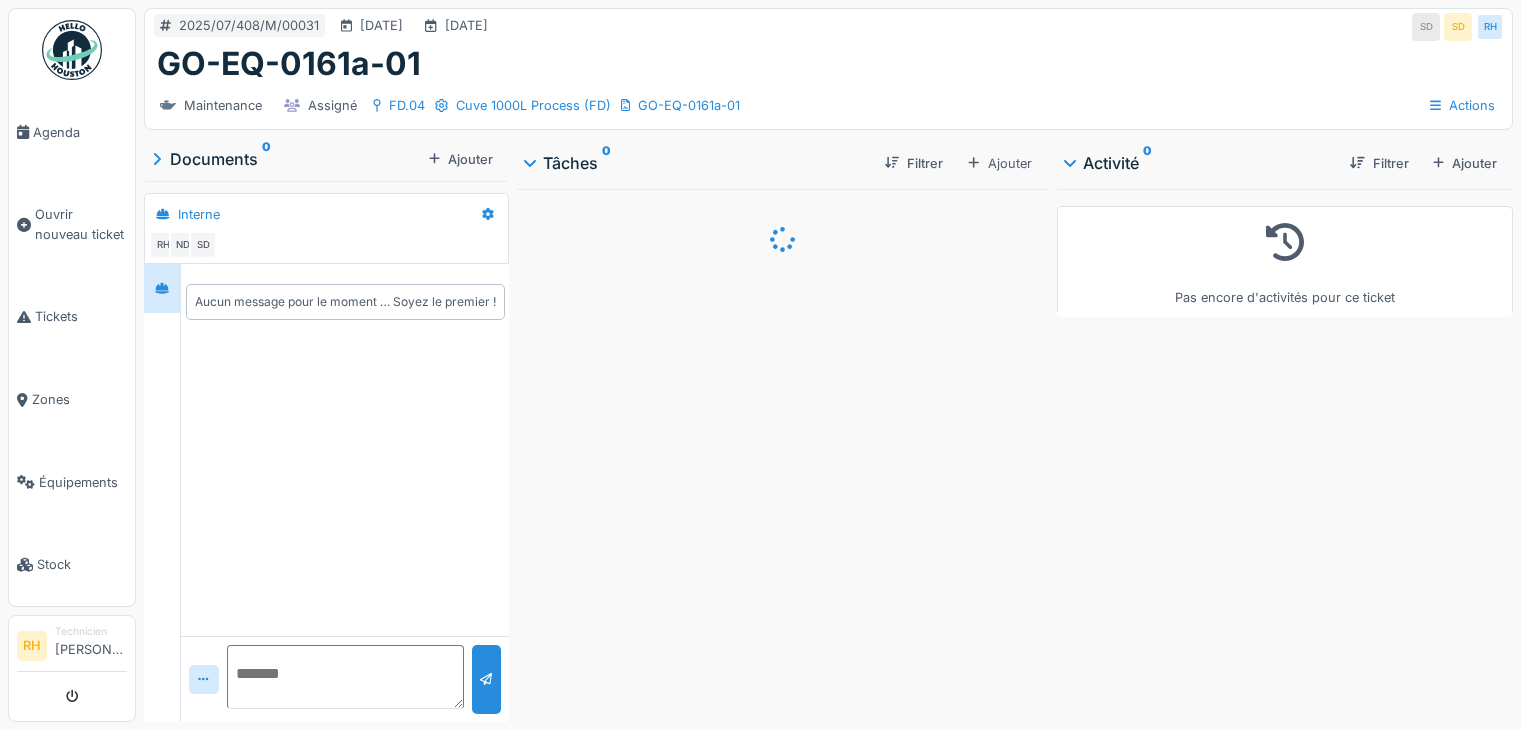 scroll, scrollTop: 0, scrollLeft: 0, axis: both 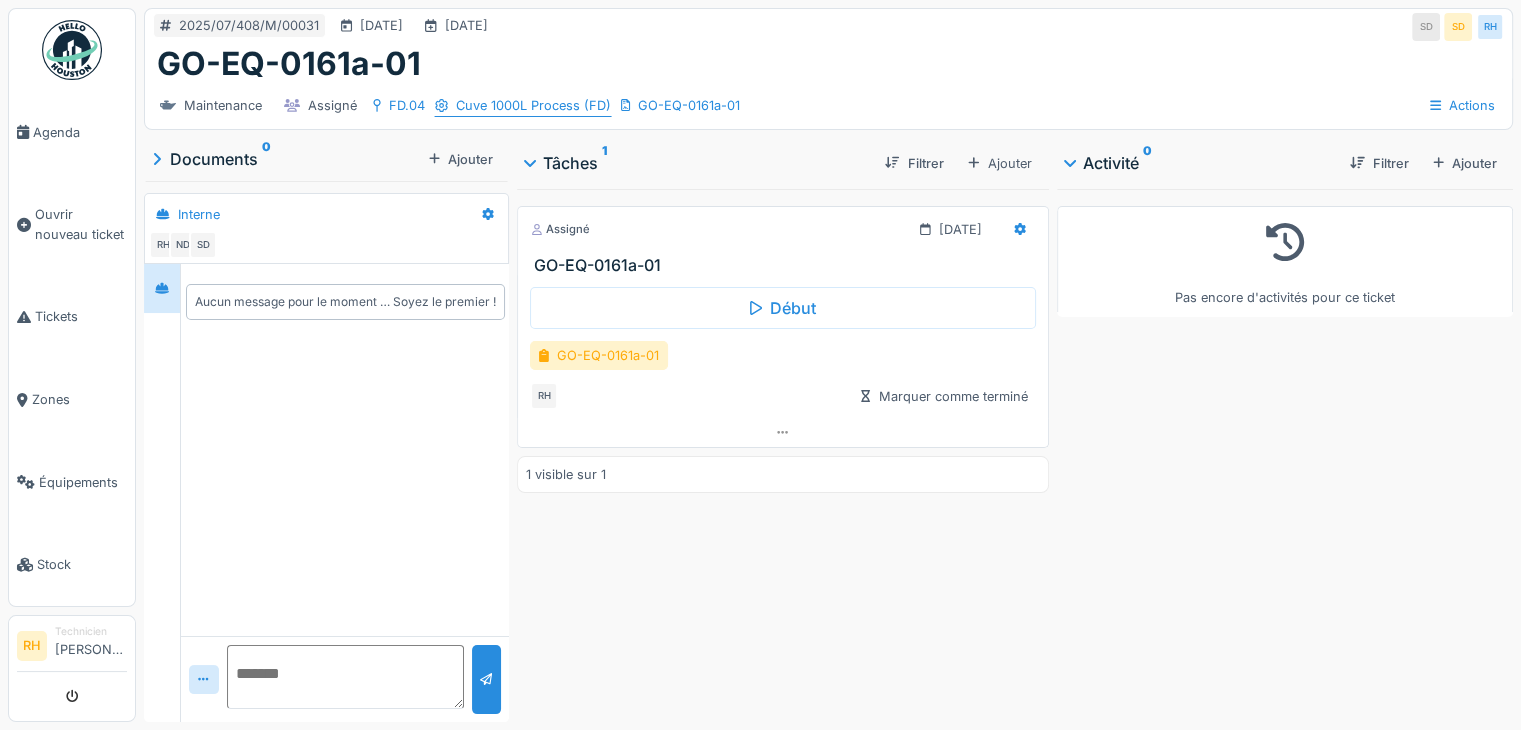 click on "Cuve 1000L Process (FD)" at bounding box center (533, 105) 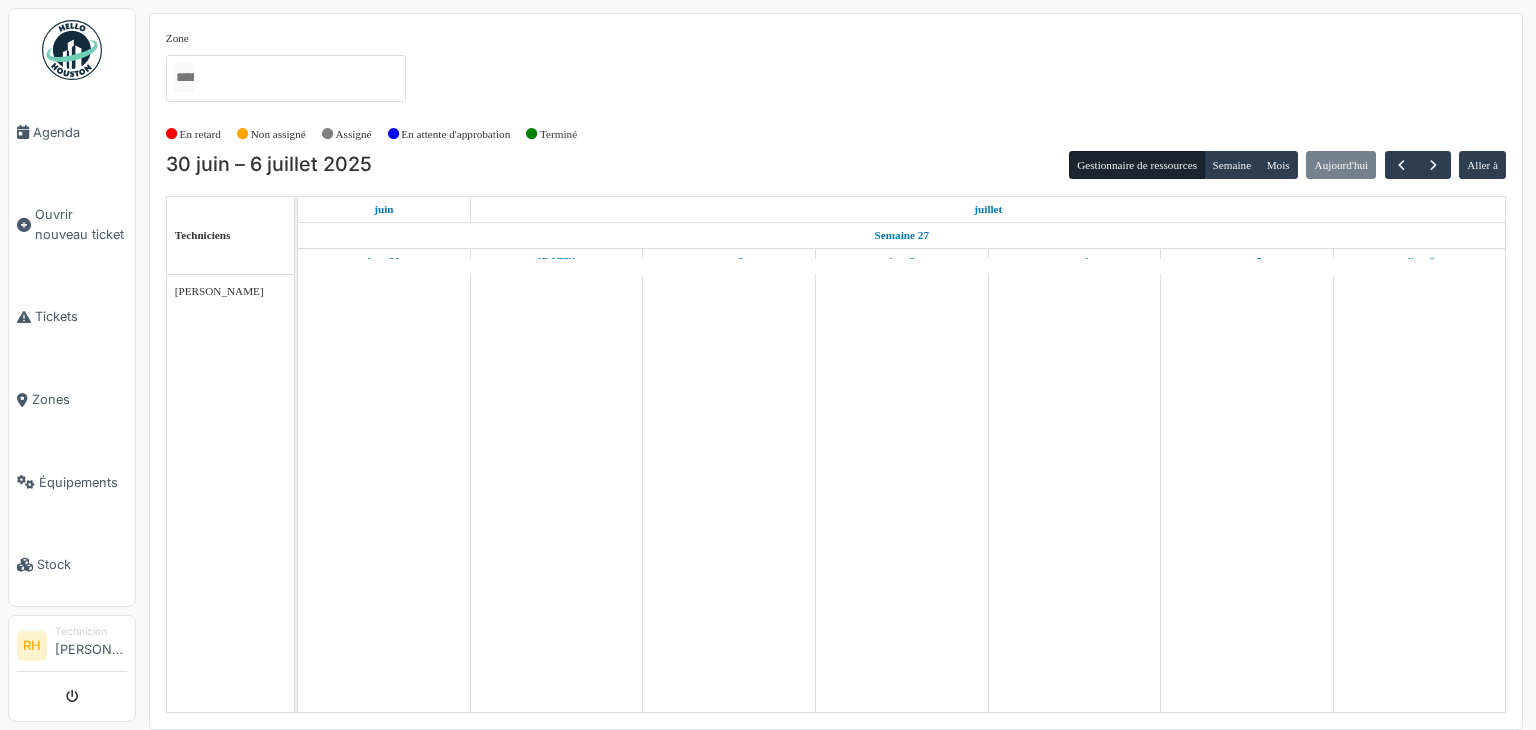 scroll, scrollTop: 0, scrollLeft: 0, axis: both 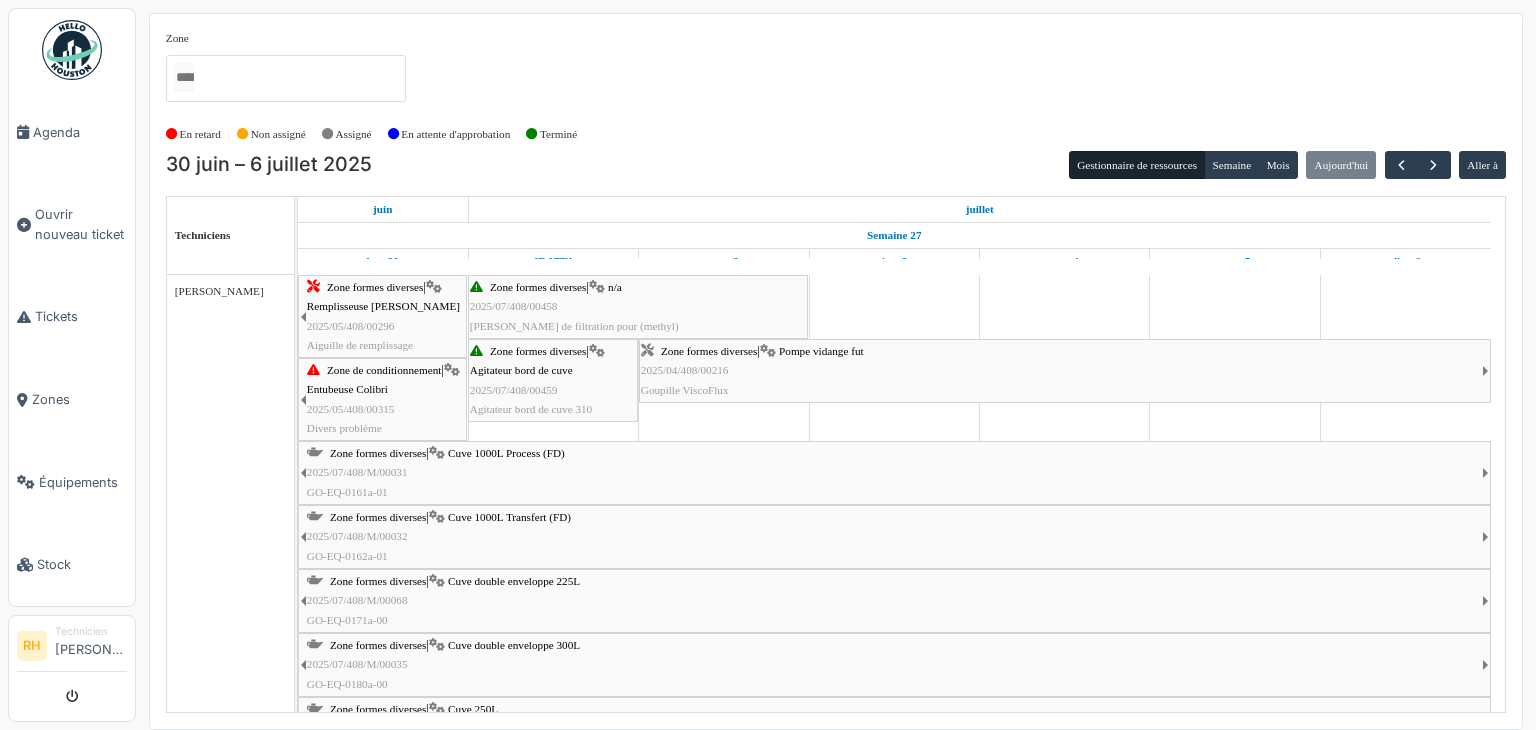 click on "Zone formes diverses
|     Cuve 1000L Transfert (FD)
2025/07/408/M/00032
GO-EQ-0162a-01" at bounding box center [894, 537] 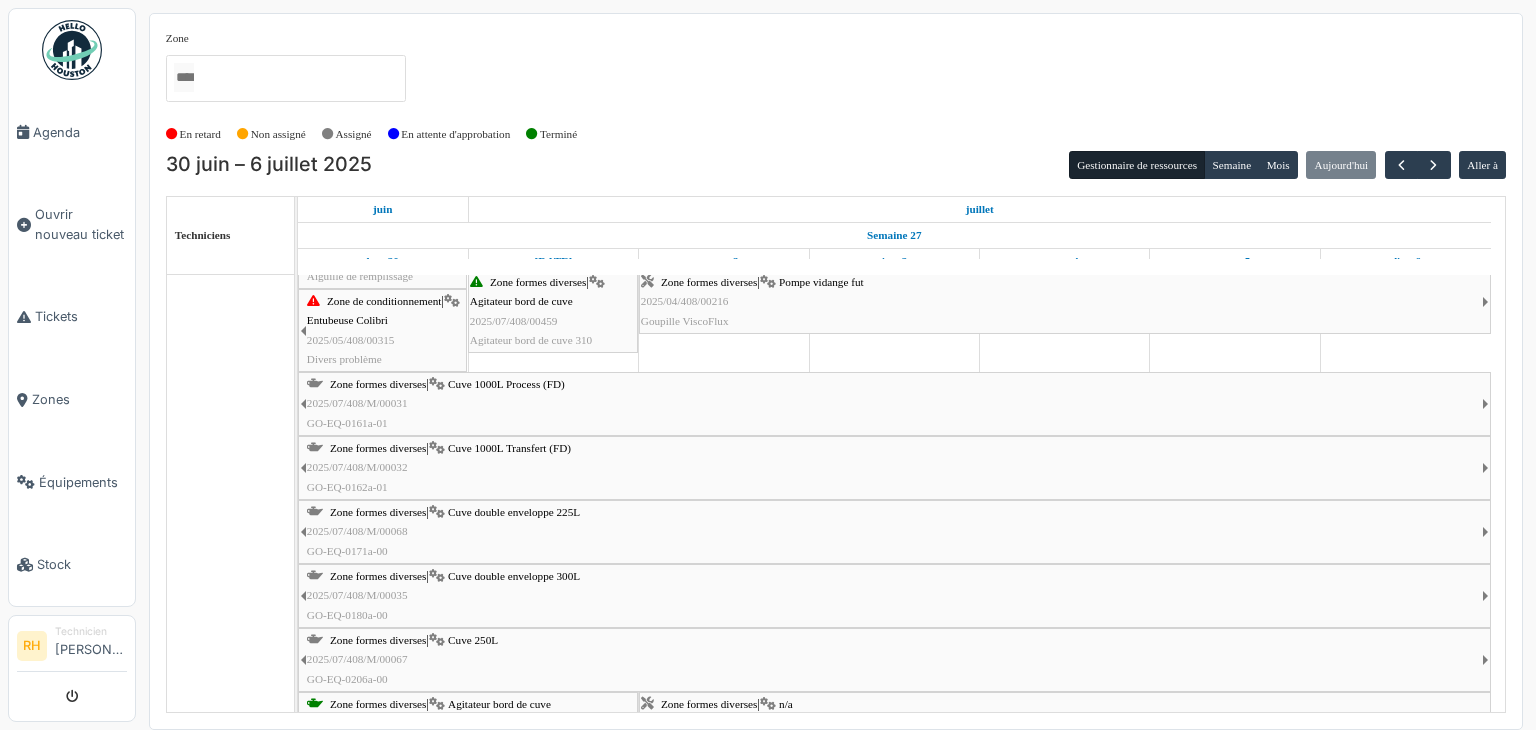 scroll, scrollTop: 100, scrollLeft: 0, axis: vertical 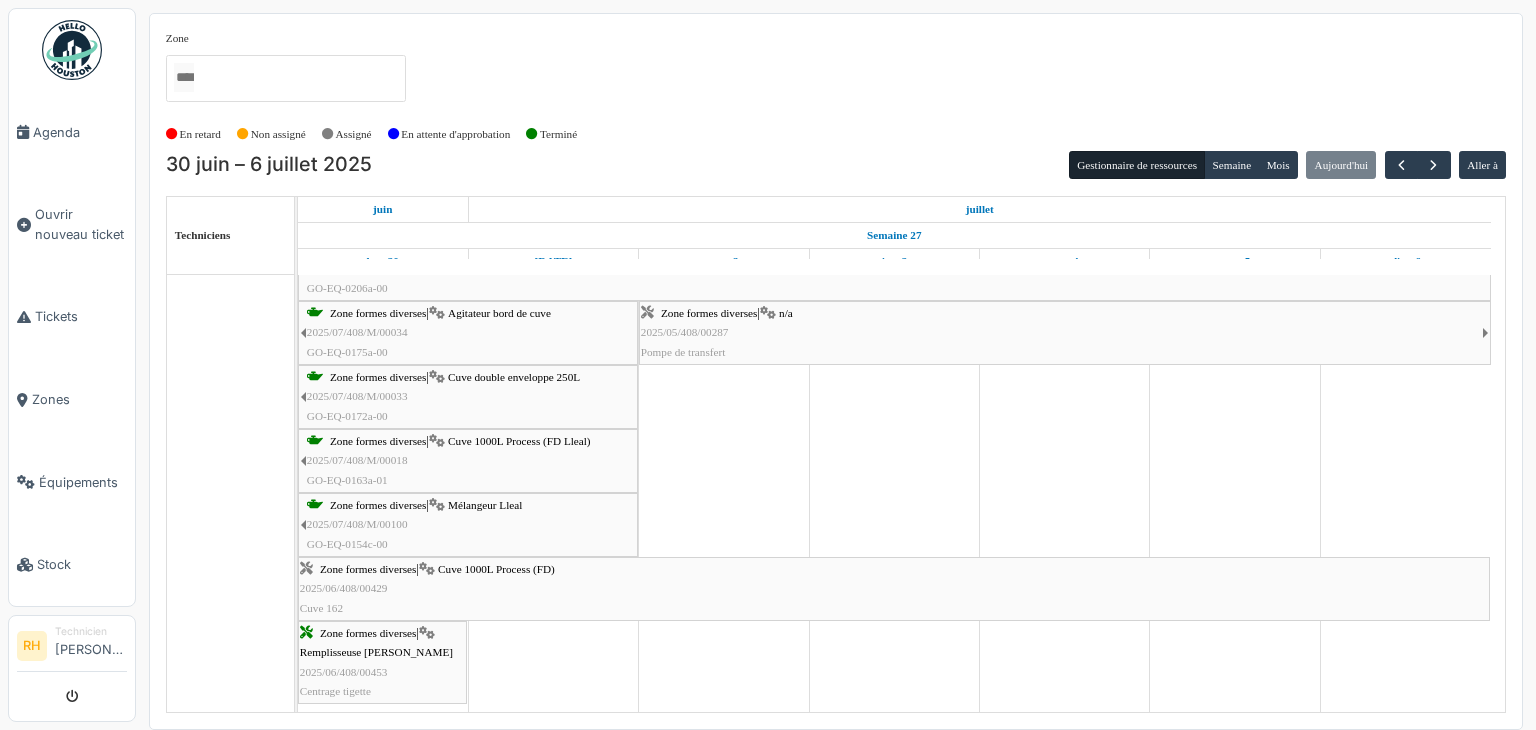 click on "Zone formes diverses
|     Cuve 1000L Process (FD)
2025/06/408/00429
Cuve 162" at bounding box center [894, 589] 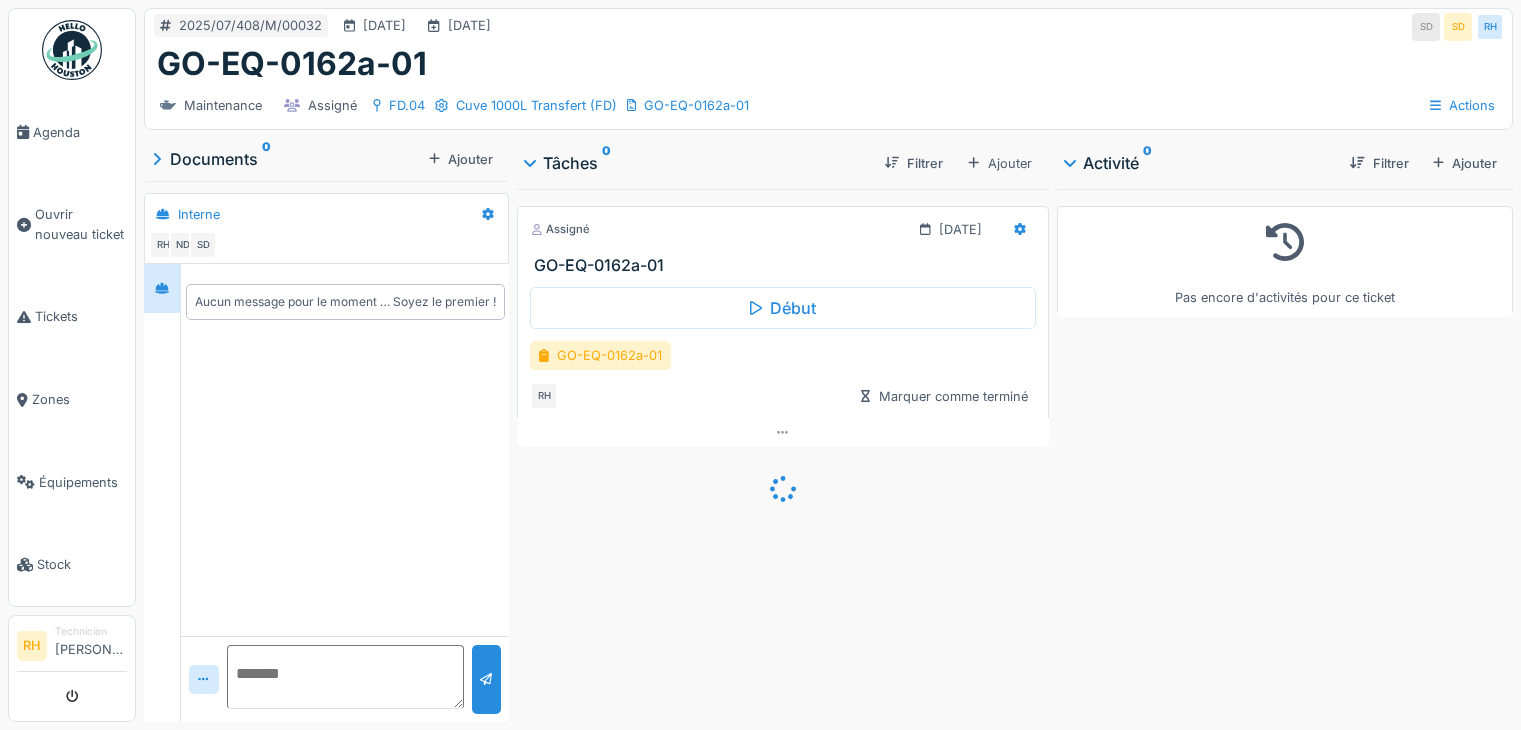 scroll, scrollTop: 0, scrollLeft: 0, axis: both 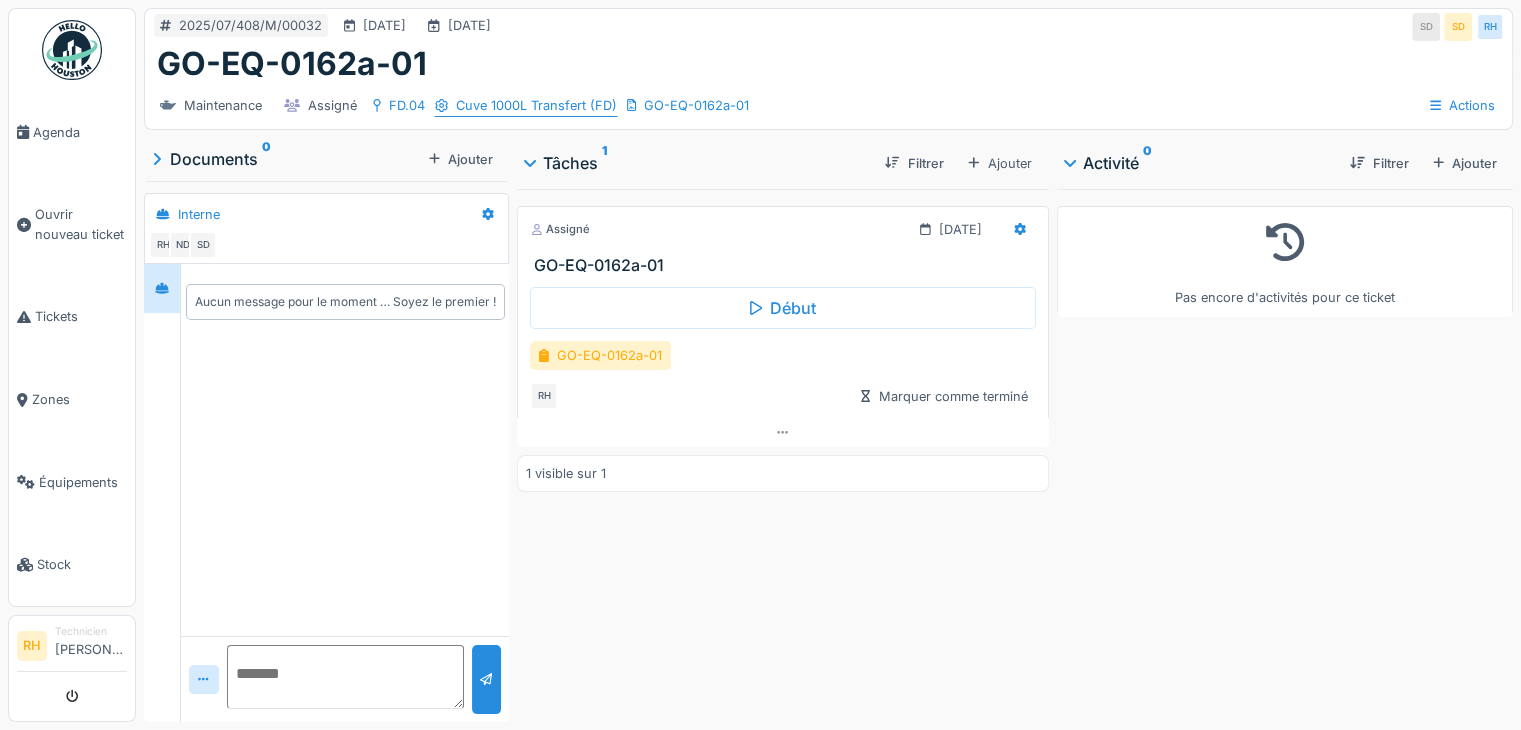 click on "Cuve 1000L Transfert (FD)" at bounding box center [536, 105] 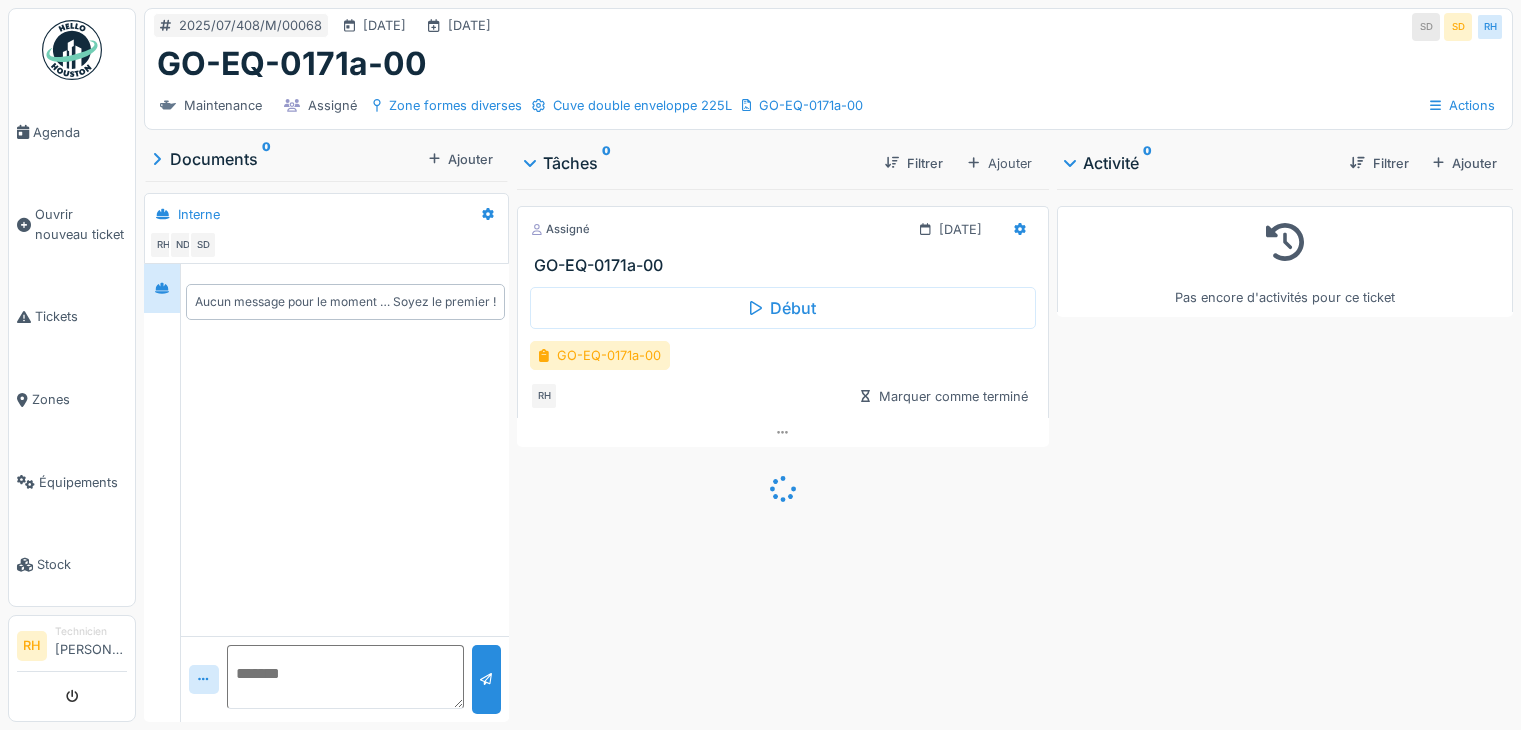 scroll, scrollTop: 0, scrollLeft: 0, axis: both 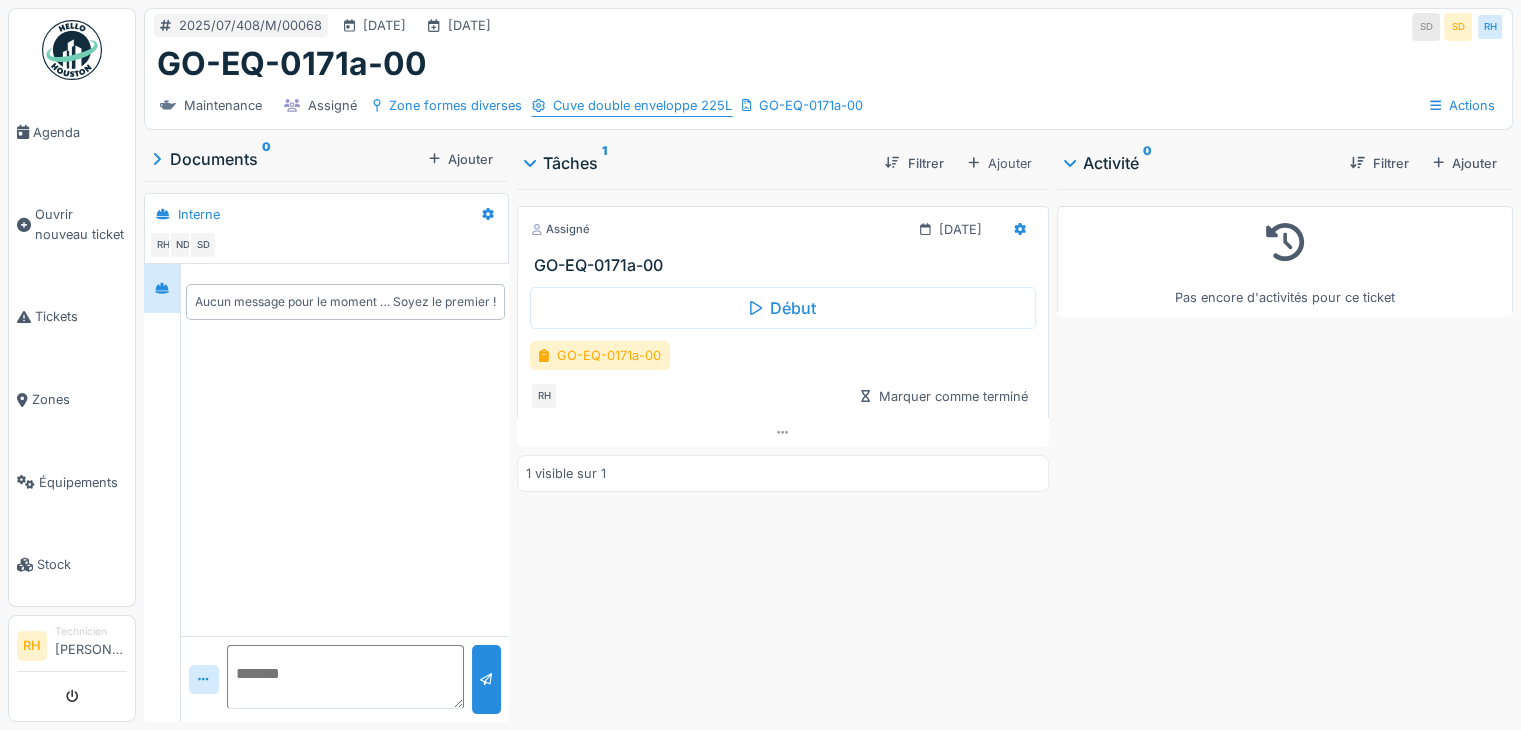 click on "Cuve double enveloppe 225L" at bounding box center [642, 105] 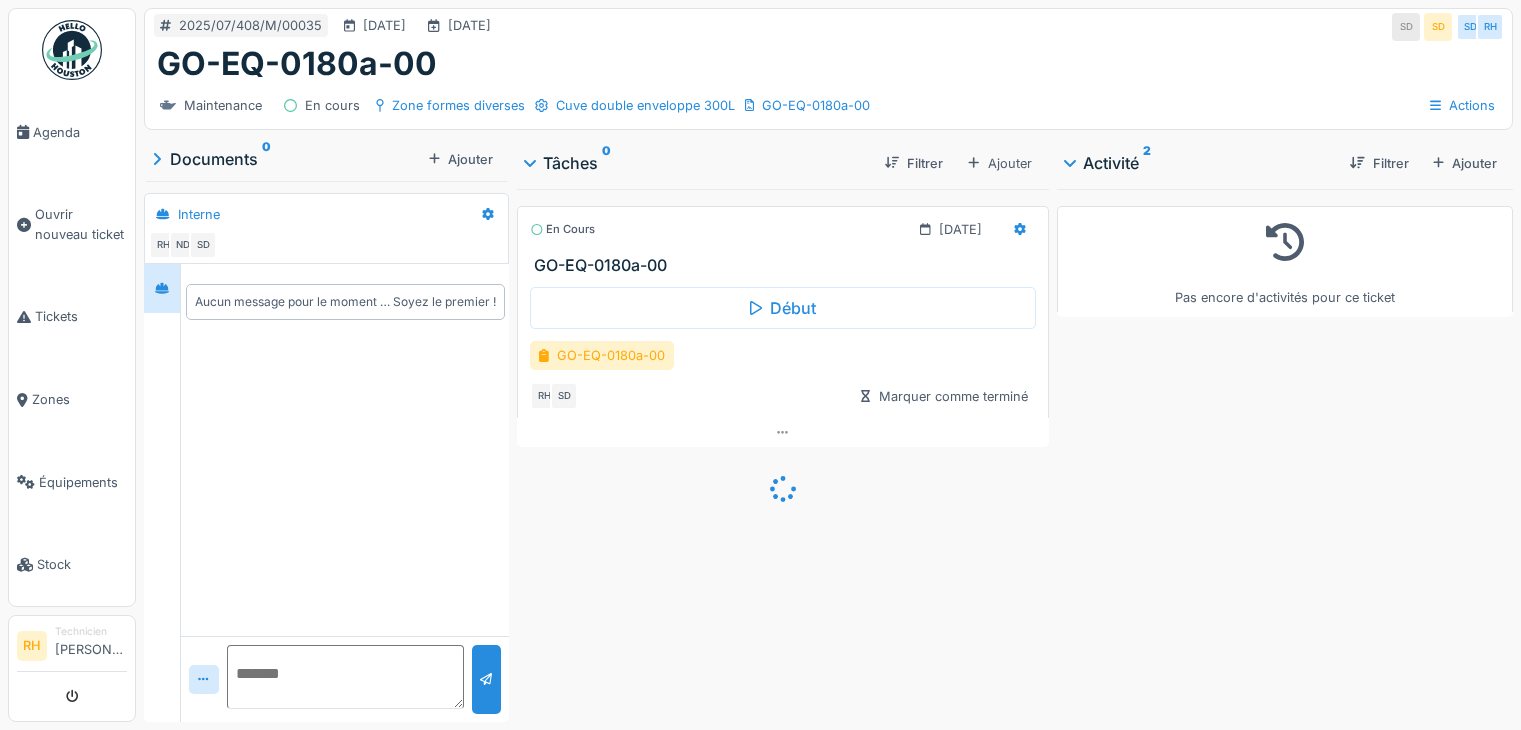 scroll, scrollTop: 0, scrollLeft: 0, axis: both 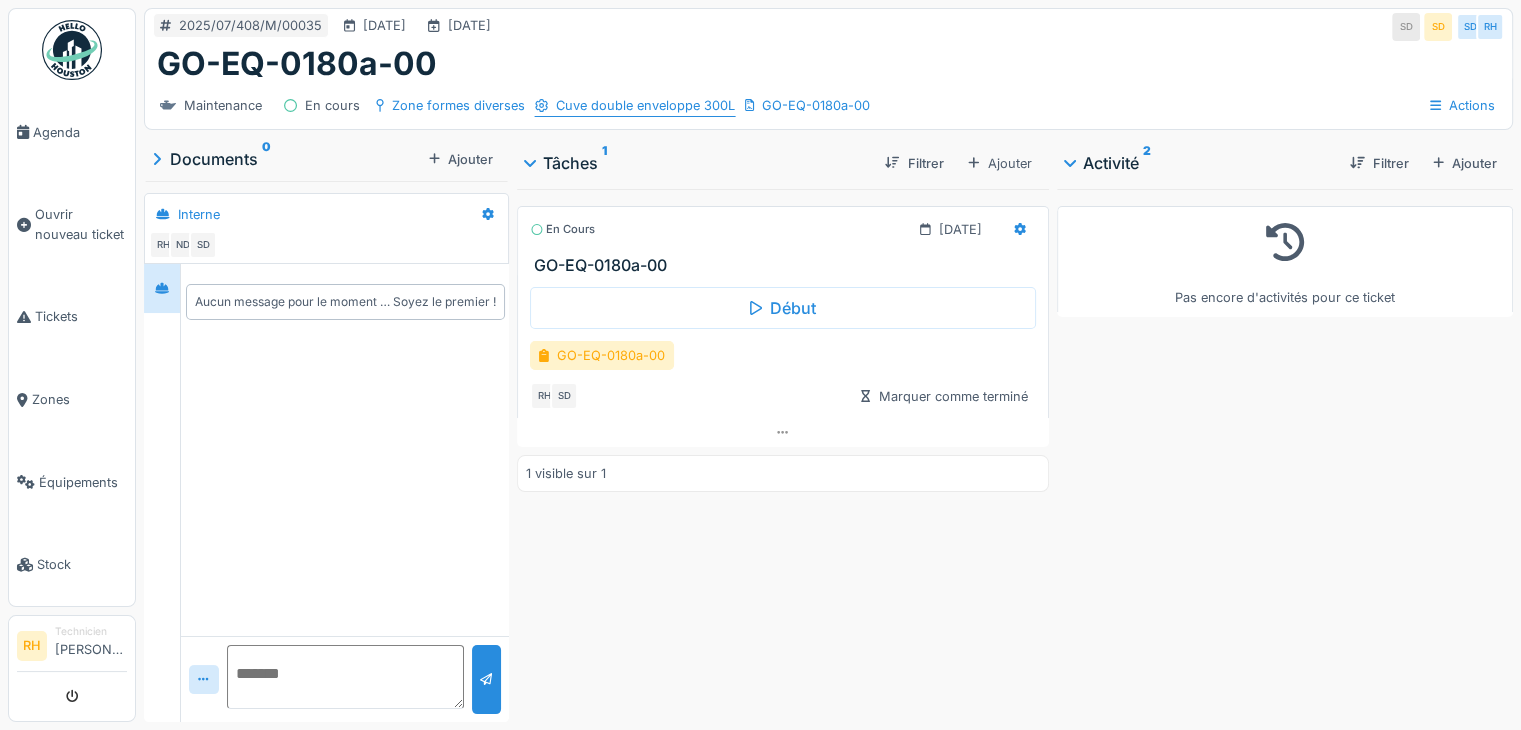 click on "Cuve double enveloppe 300L" at bounding box center (645, 105) 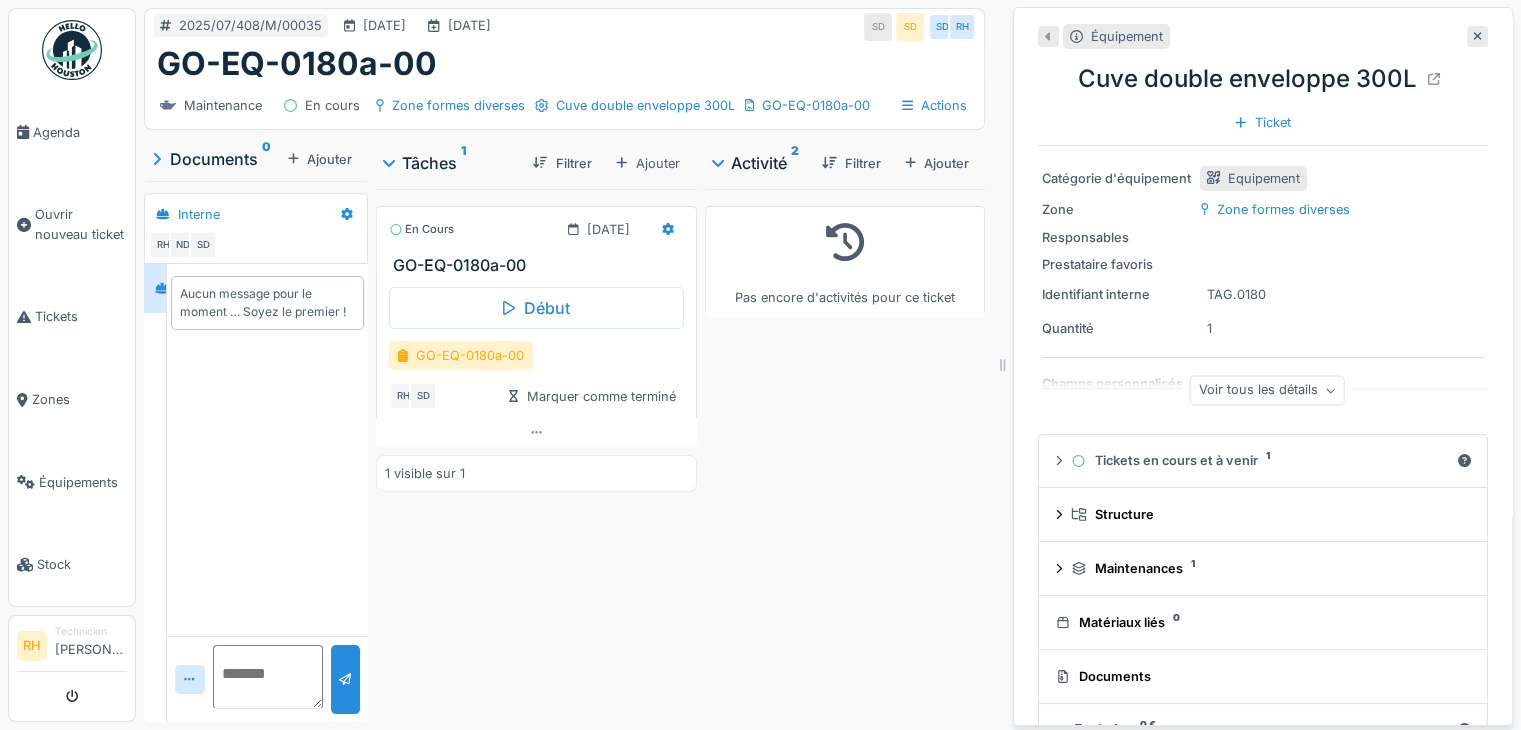 click on "Pas encore d'activités pour ce ticket" at bounding box center (845, 451) 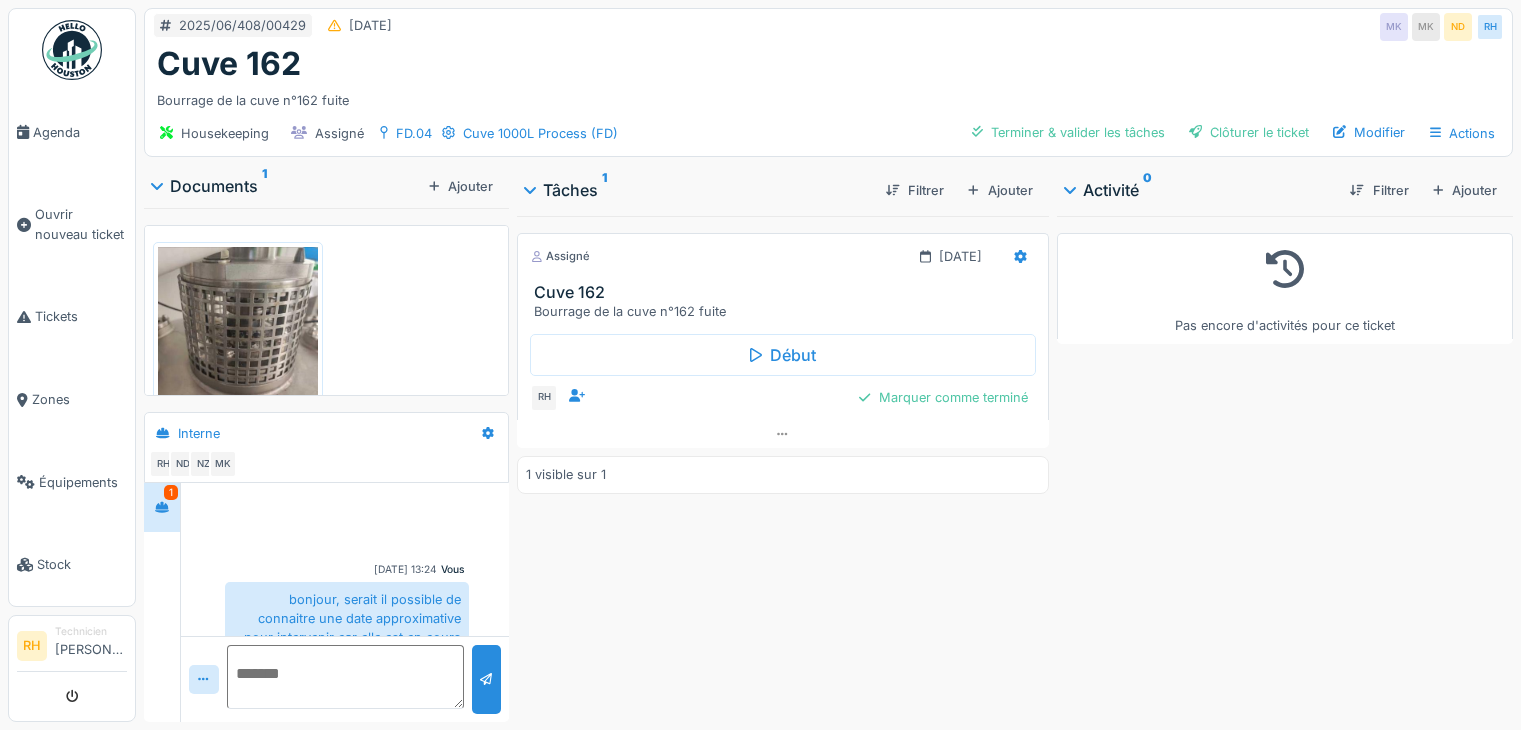 scroll, scrollTop: 0, scrollLeft: 0, axis: both 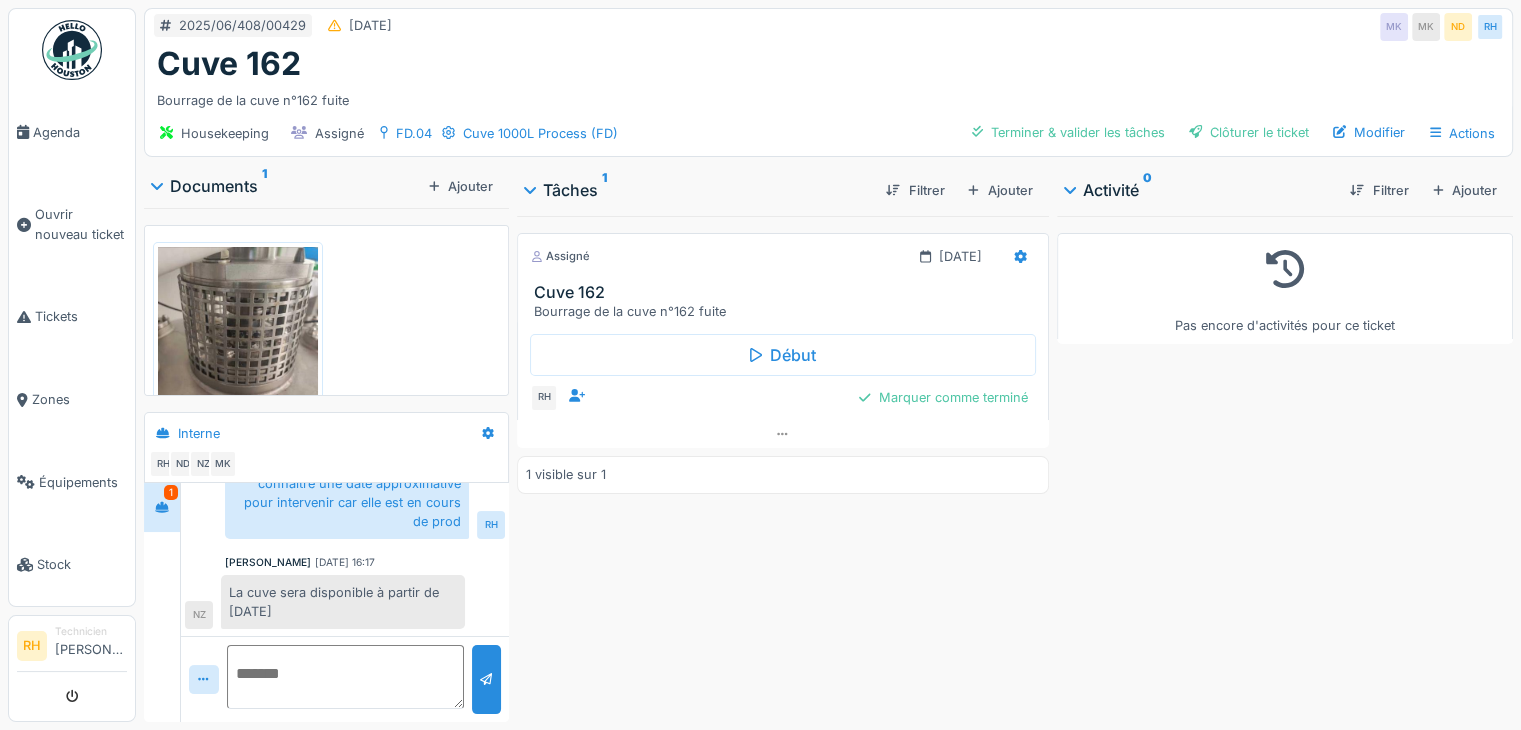 click at bounding box center (238, 327) 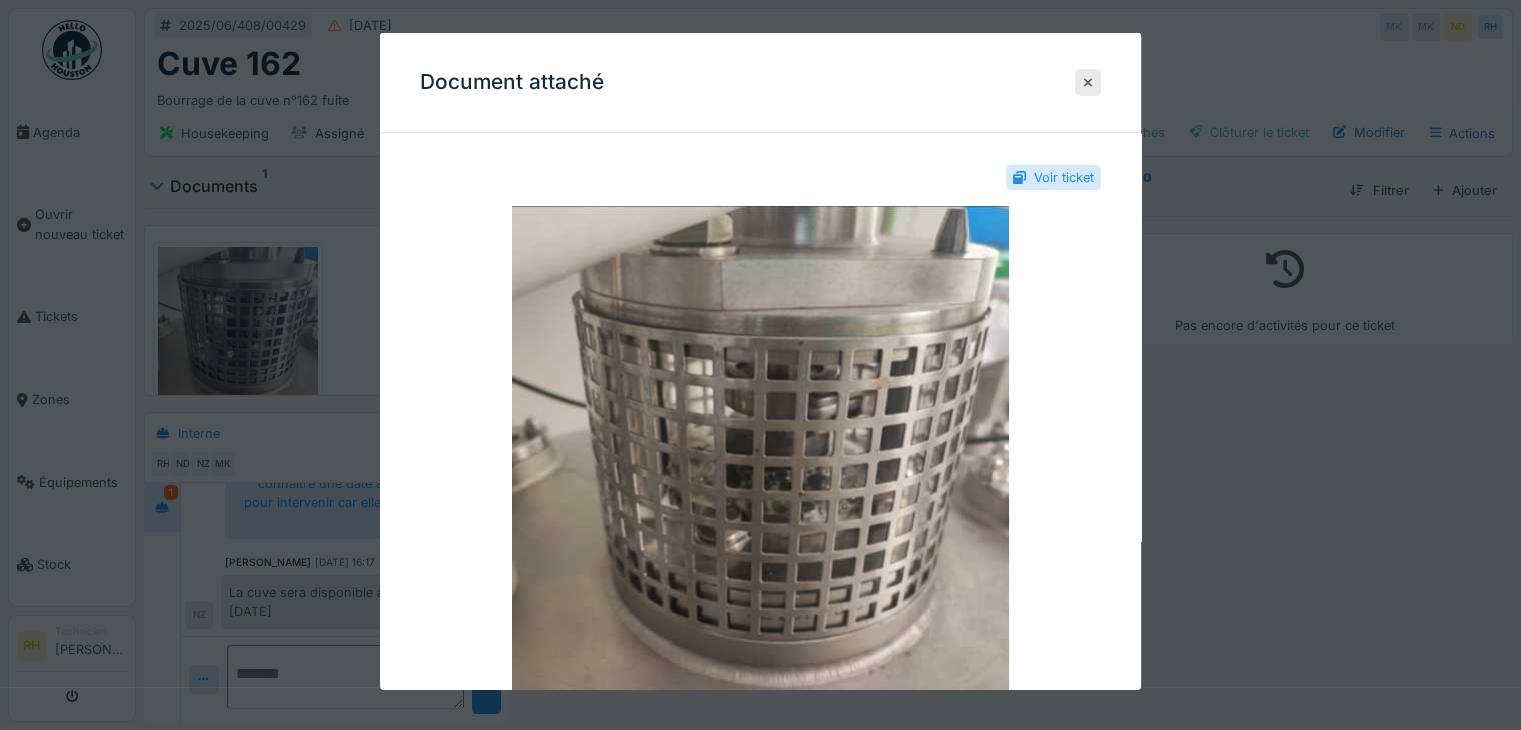 click at bounding box center (760, 365) 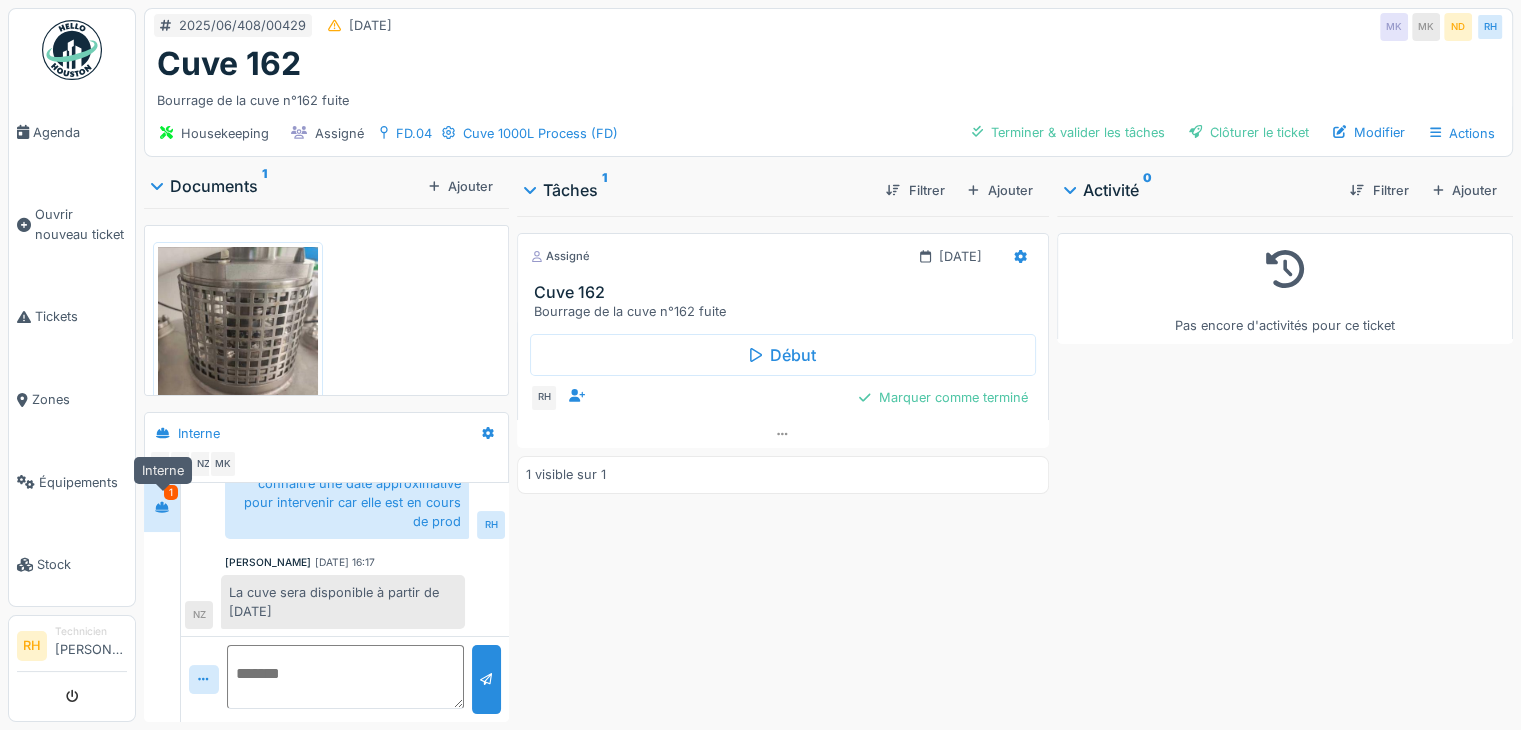 click at bounding box center [162, 507] 